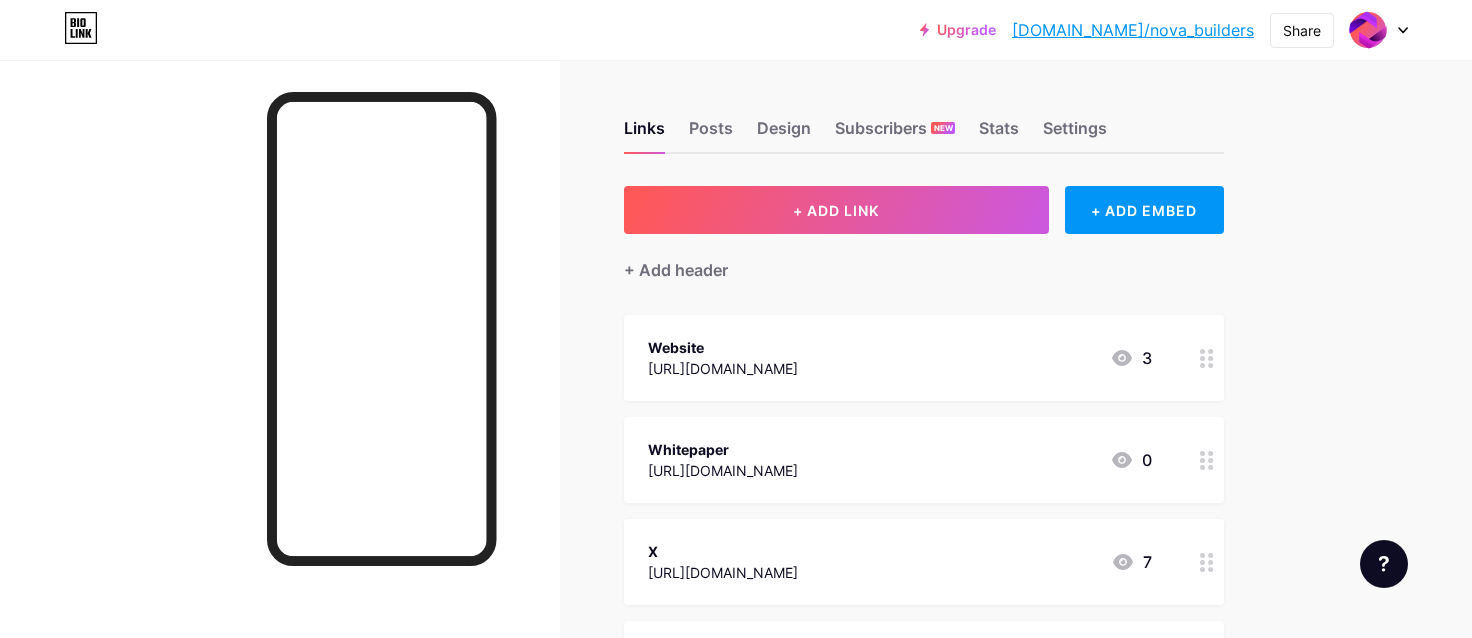 scroll, scrollTop: 0, scrollLeft: 0, axis: both 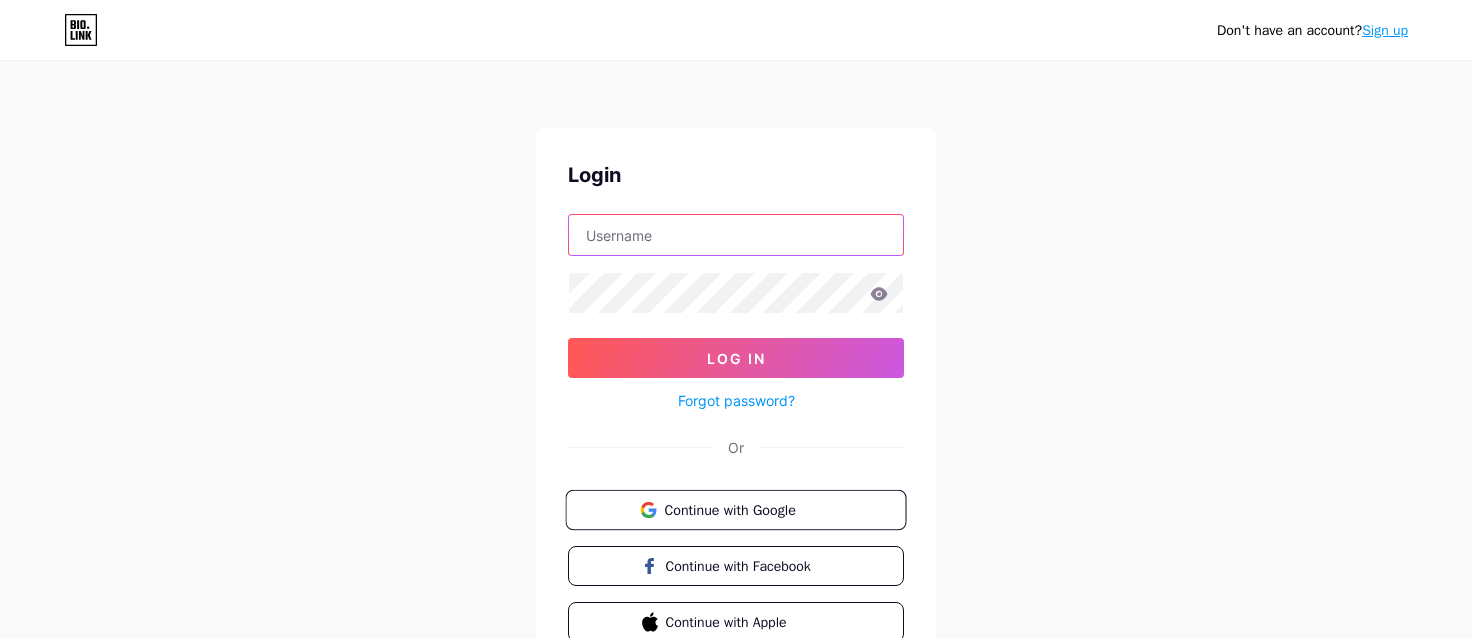 type on "[EMAIL_ADDRESS][DOMAIN_NAME]" 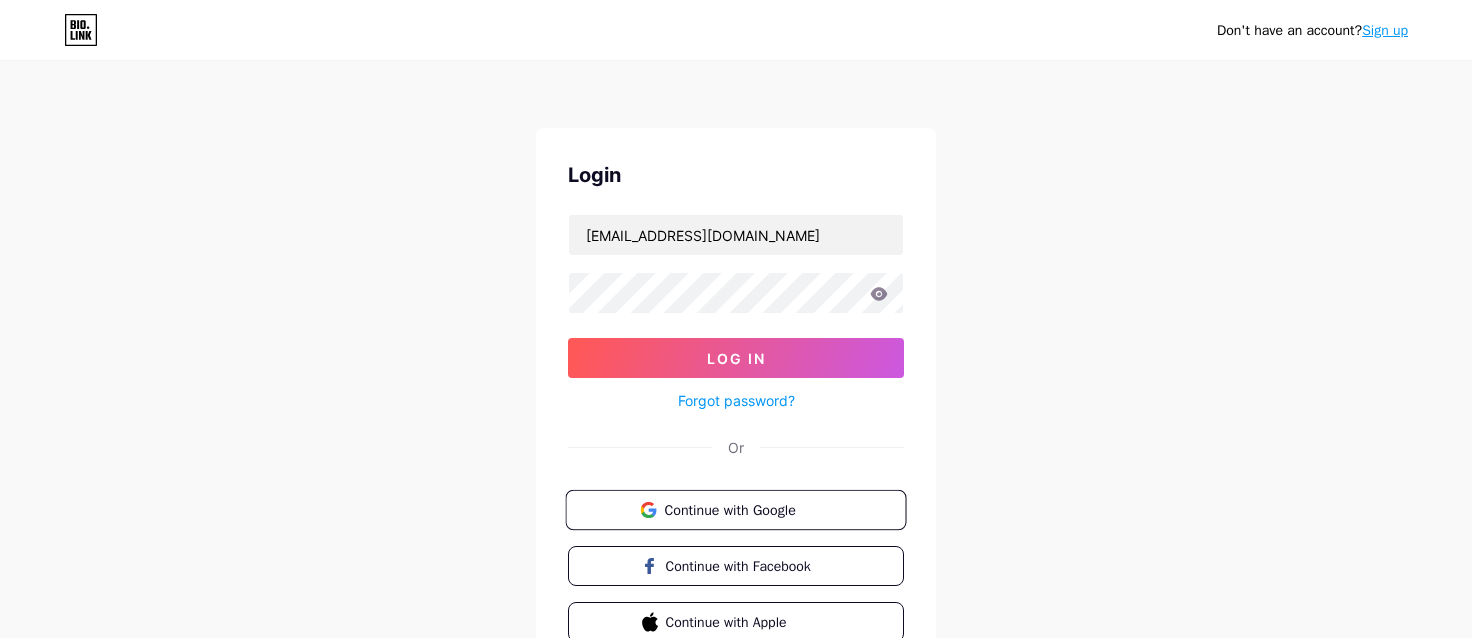 click on "Continue with Google" at bounding box center (747, 509) 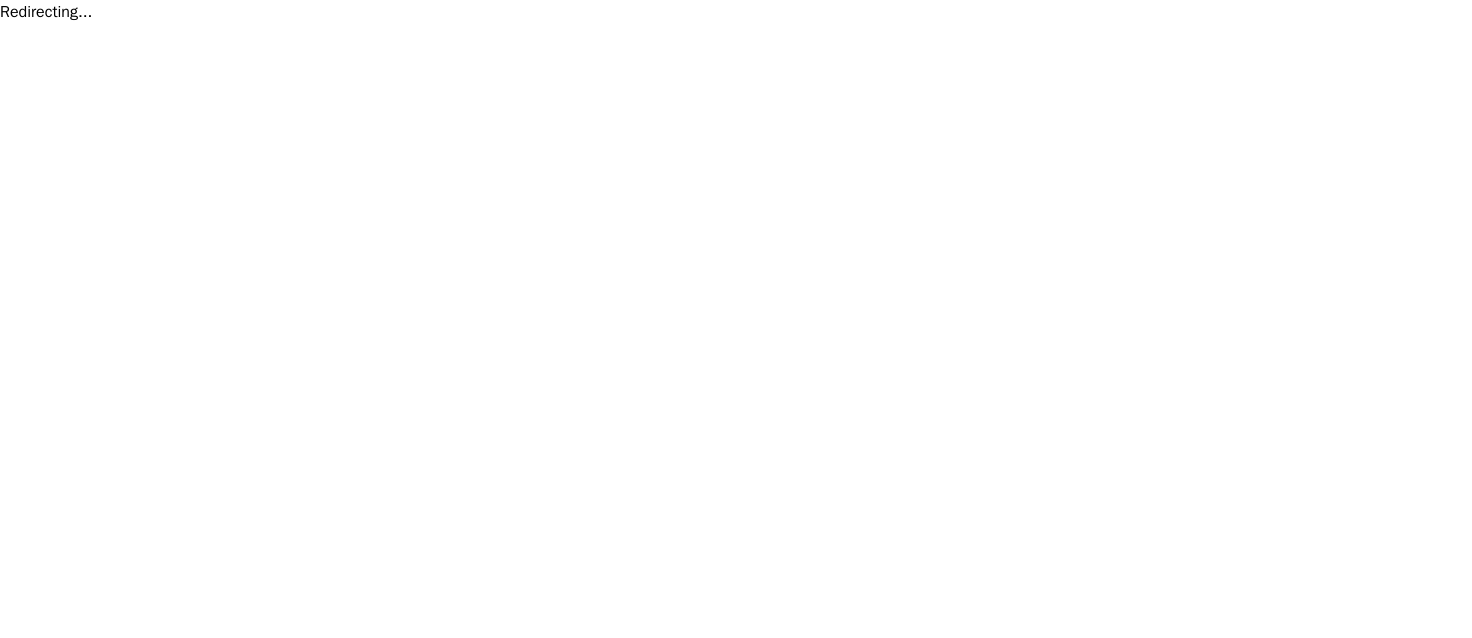 scroll, scrollTop: 0, scrollLeft: 0, axis: both 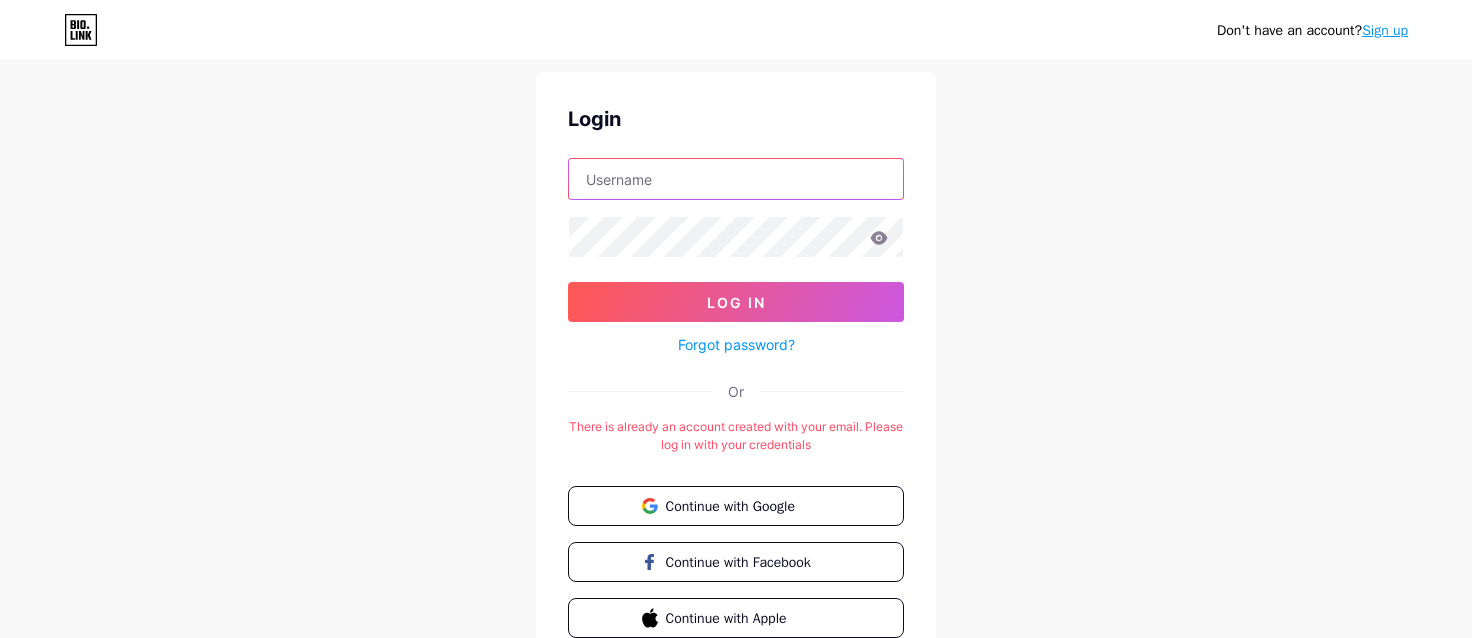 type on "[EMAIL_ADDRESS][DOMAIN_NAME]" 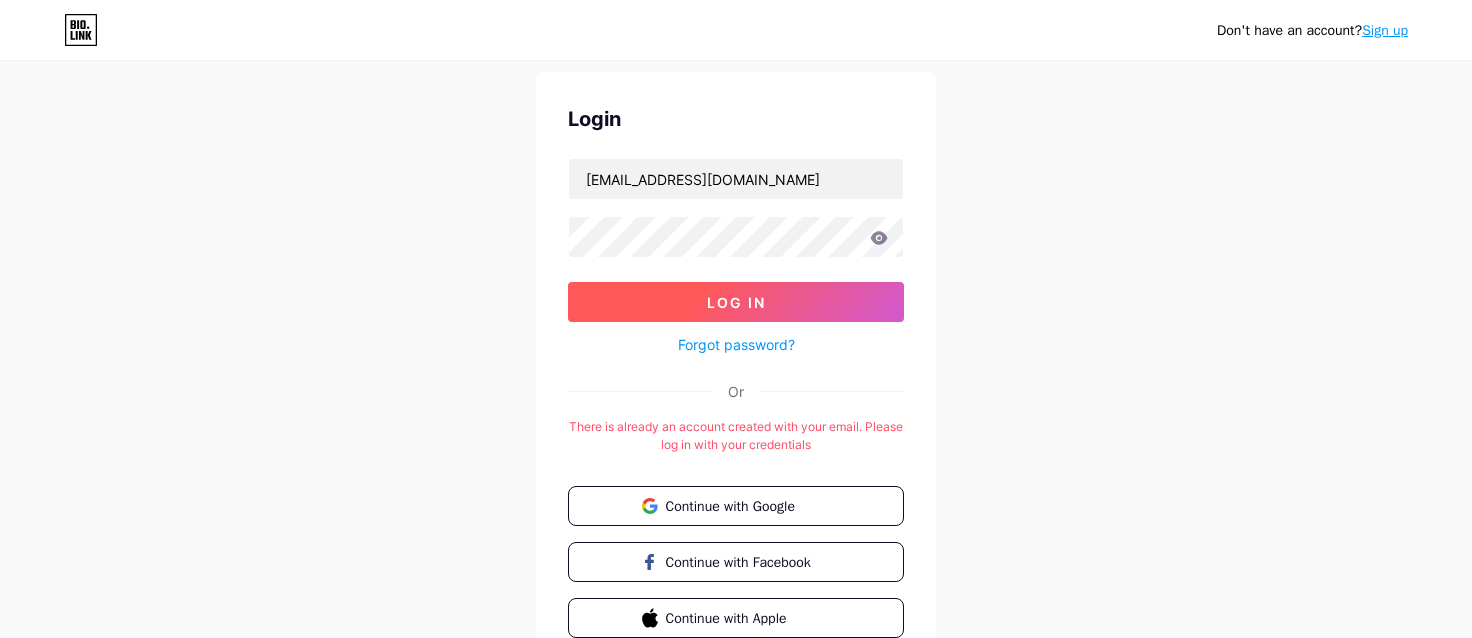 click on "Log In" at bounding box center (736, 302) 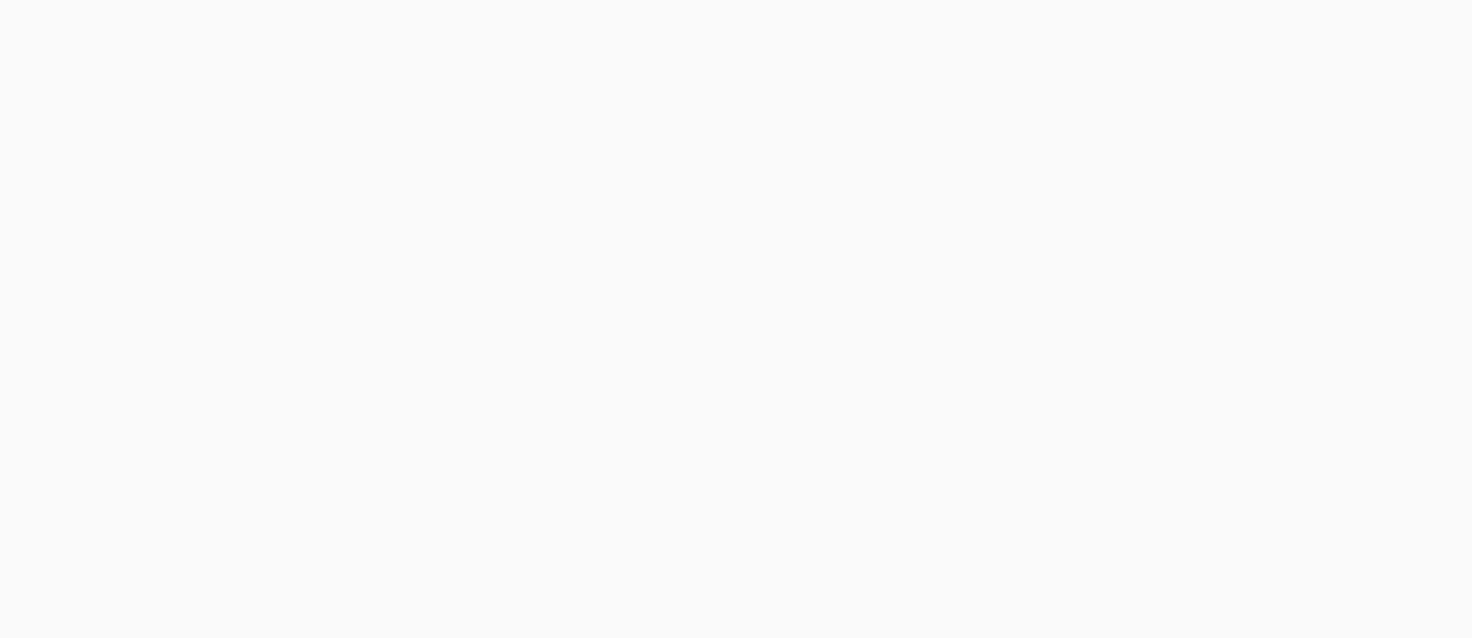 scroll, scrollTop: 0, scrollLeft: 0, axis: both 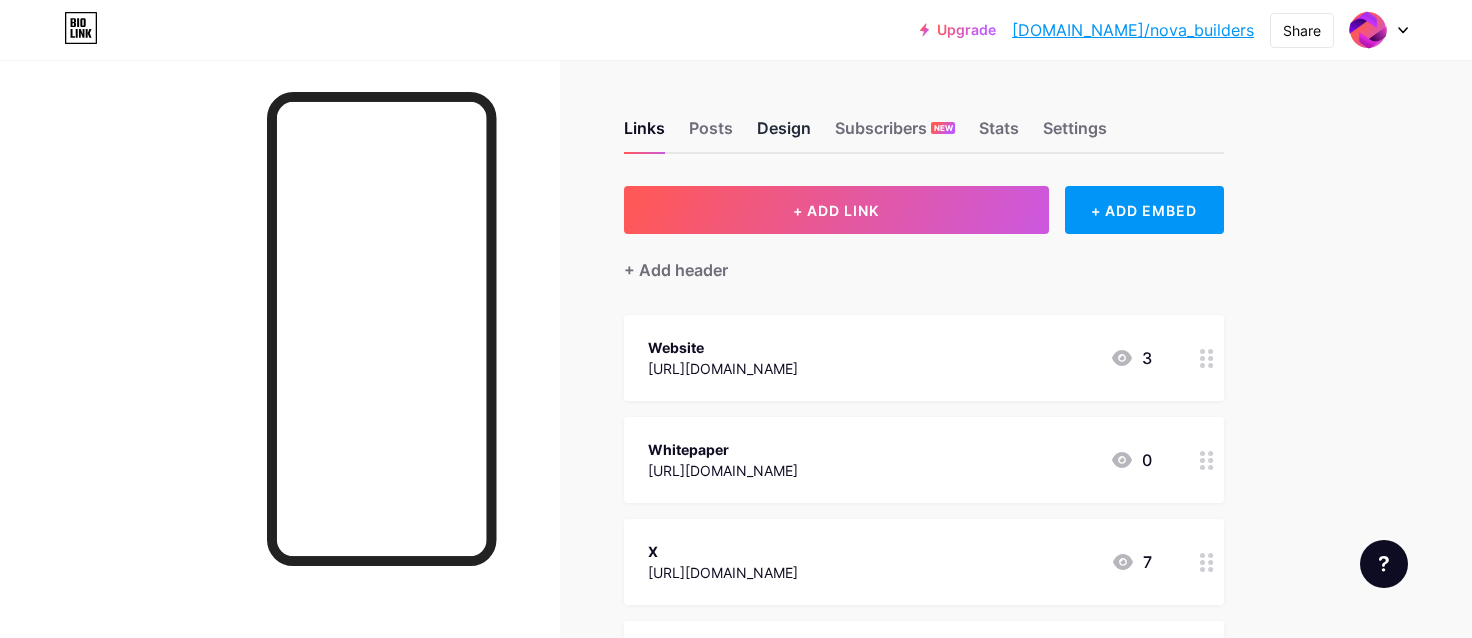click on "Design" at bounding box center (784, 134) 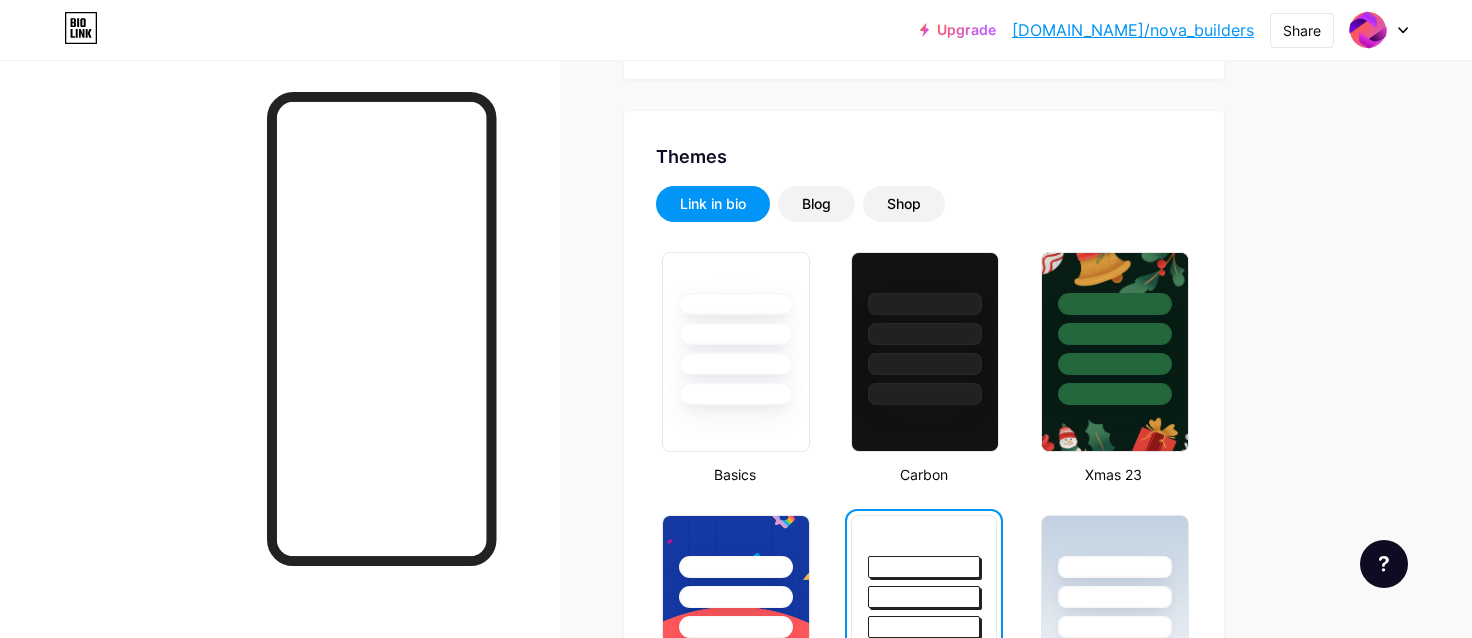 scroll, scrollTop: 0, scrollLeft: 0, axis: both 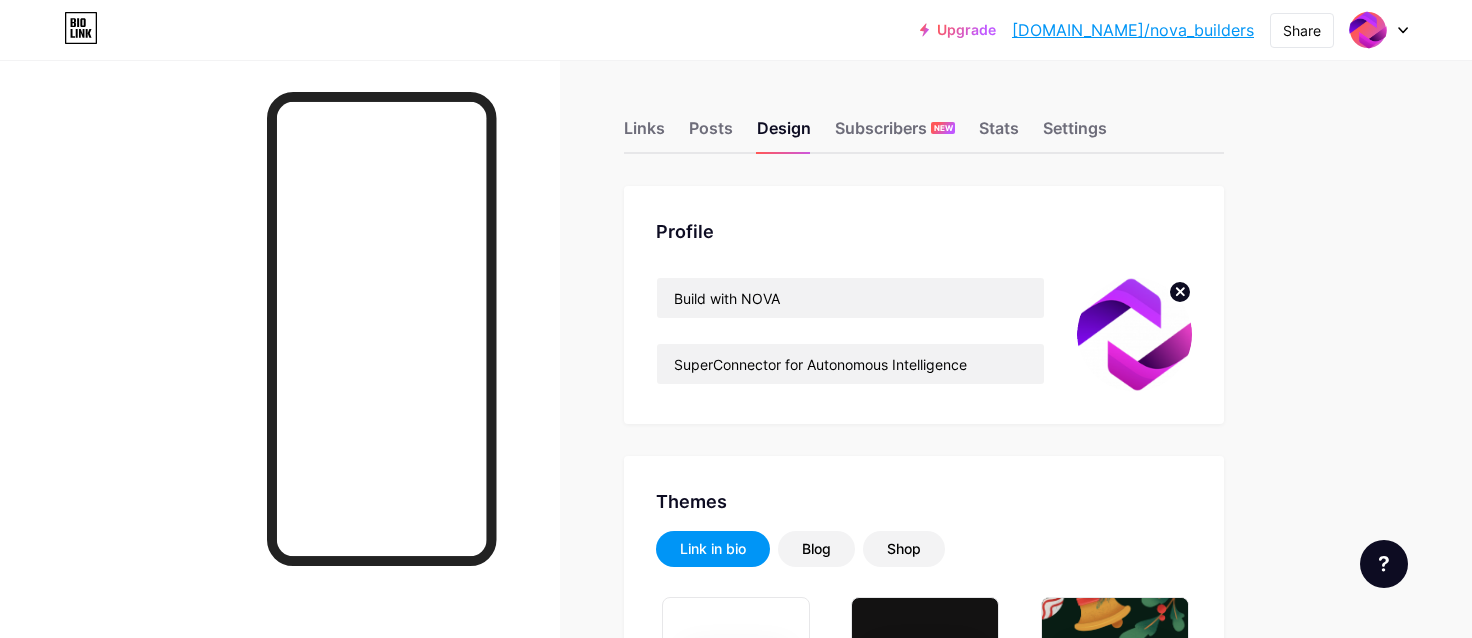 click on "Links
Posts
Design
Subscribers
NEW
Stats
Settings" at bounding box center [924, 119] 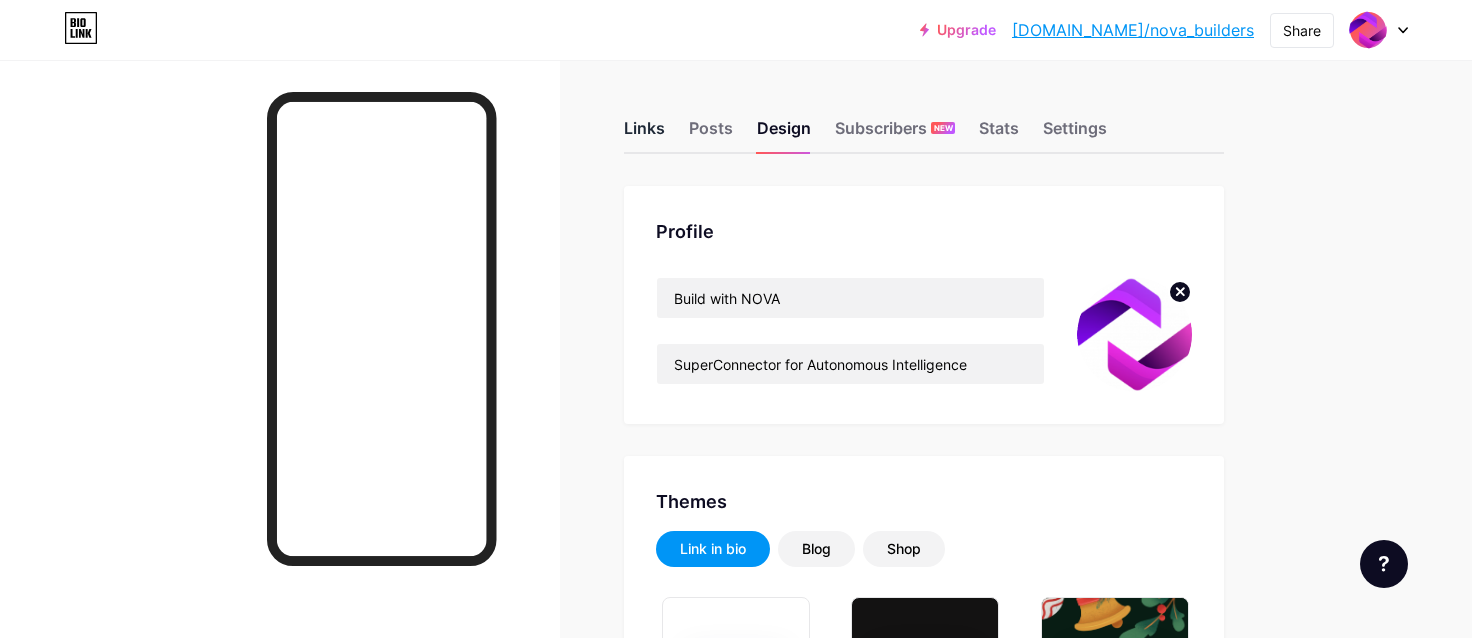 click on "Links" at bounding box center [644, 134] 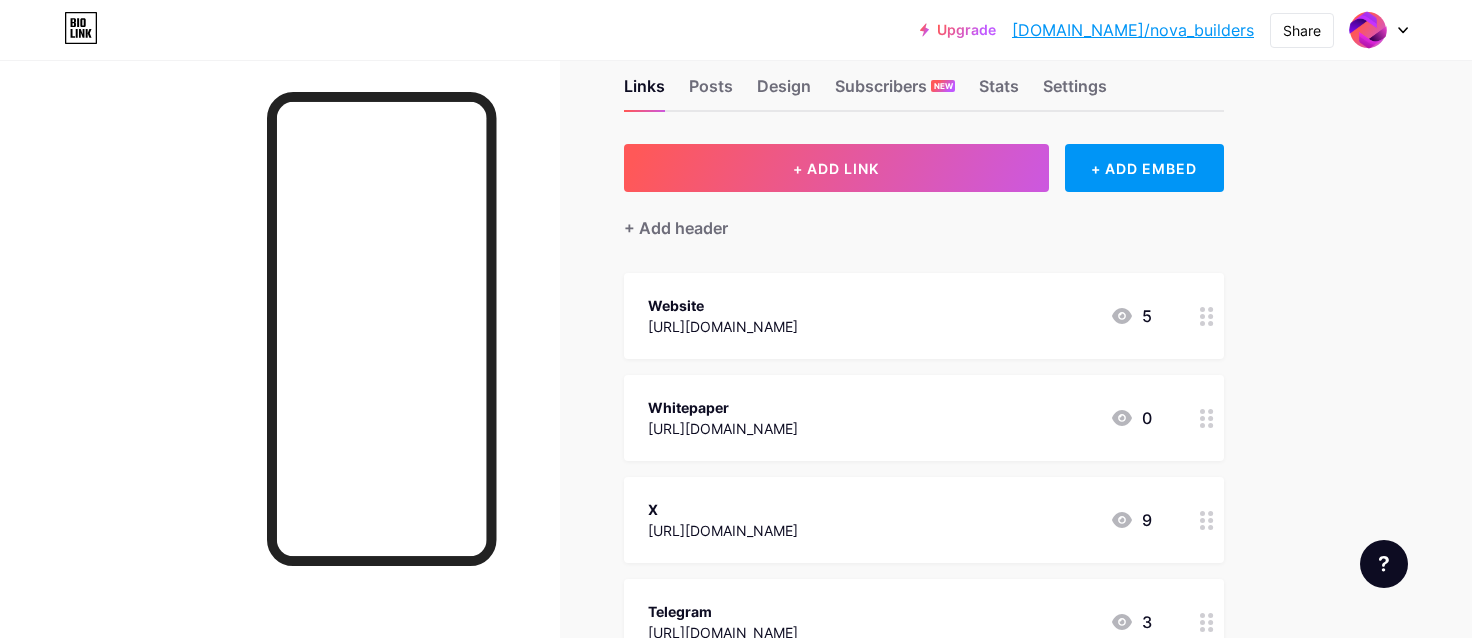 scroll, scrollTop: 47, scrollLeft: 0, axis: vertical 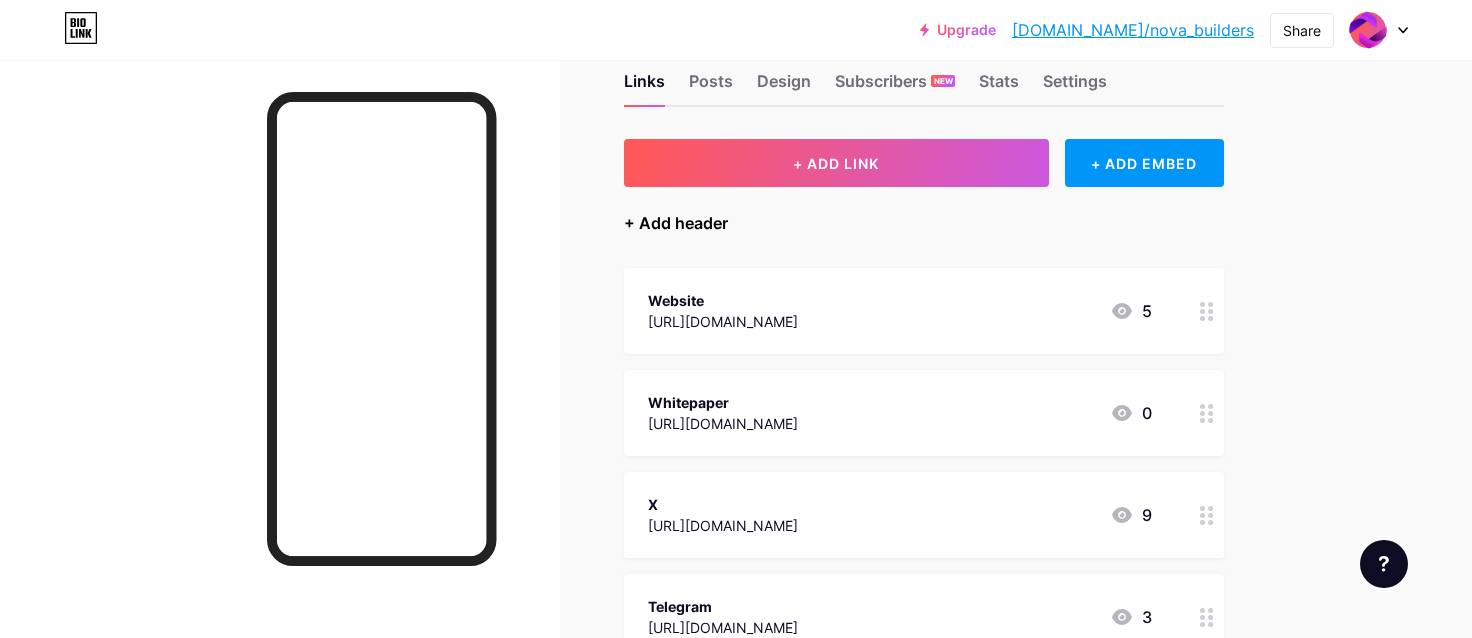 click on "+ Add header" at bounding box center [676, 223] 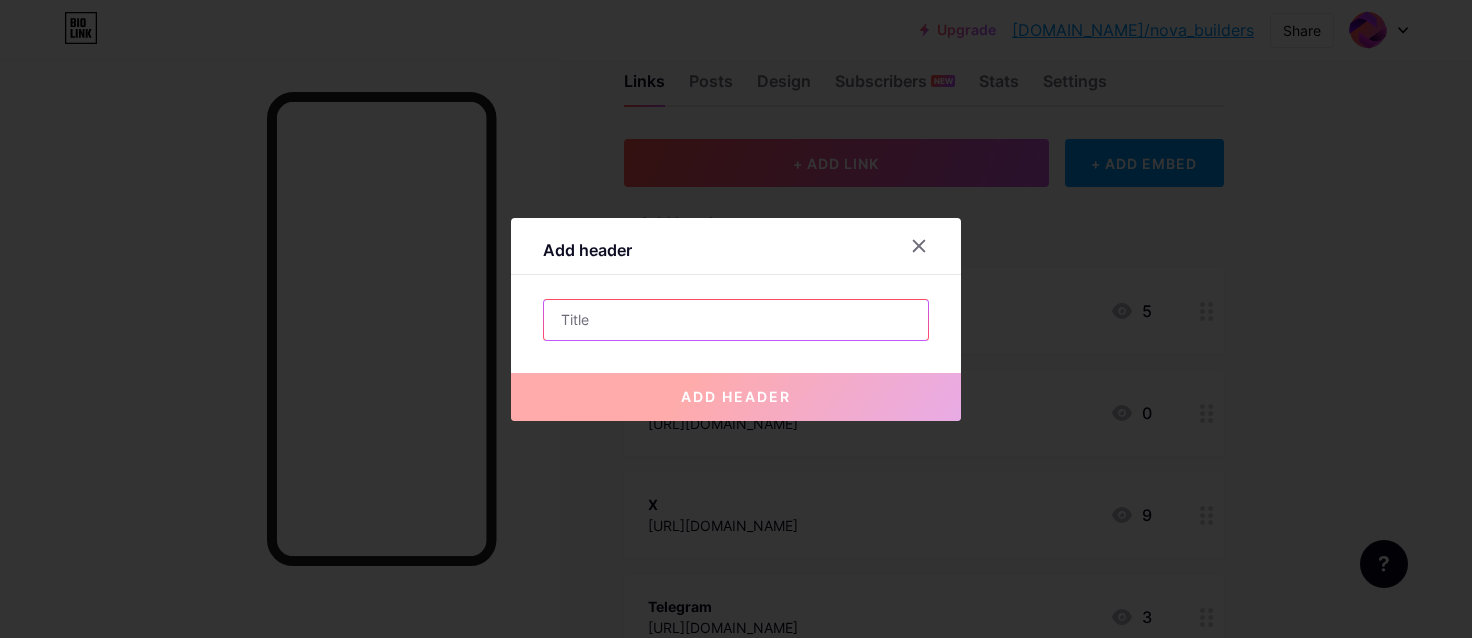 click at bounding box center (736, 320) 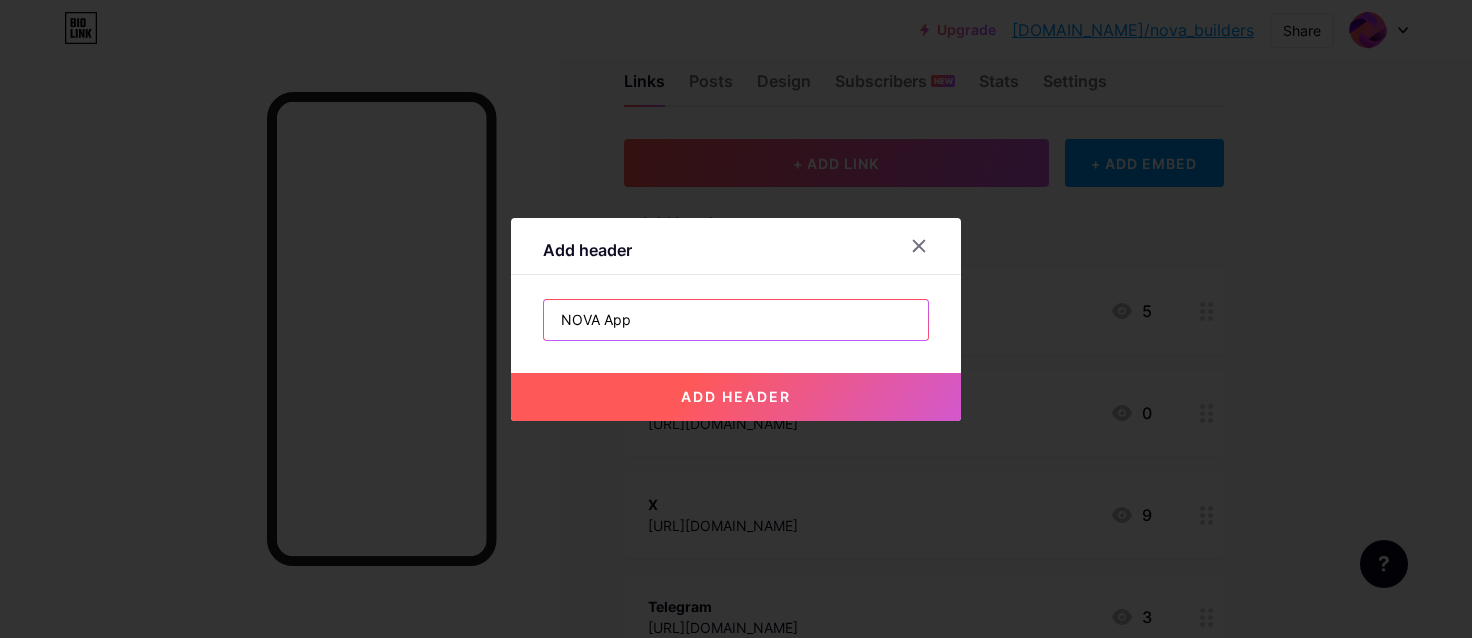 type on "NOVA App" 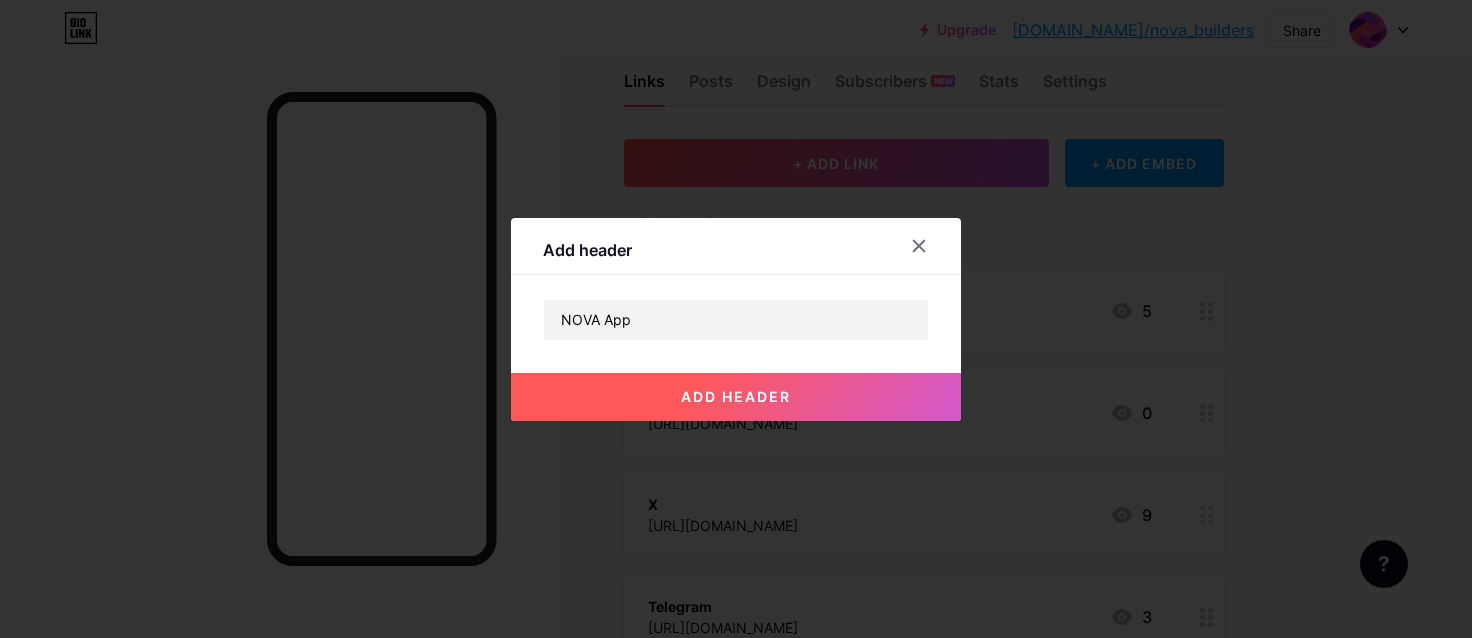 click on "add header" at bounding box center [736, 397] 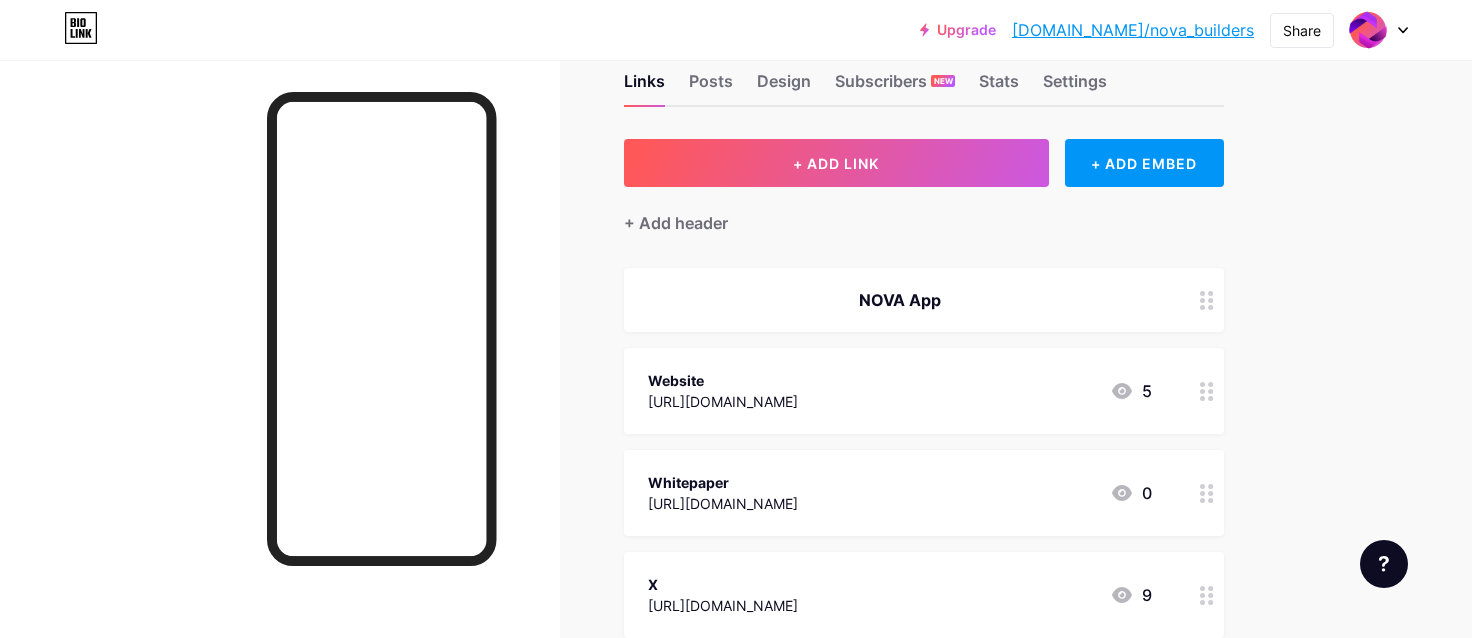 click on "NOVA App" at bounding box center (924, 300) 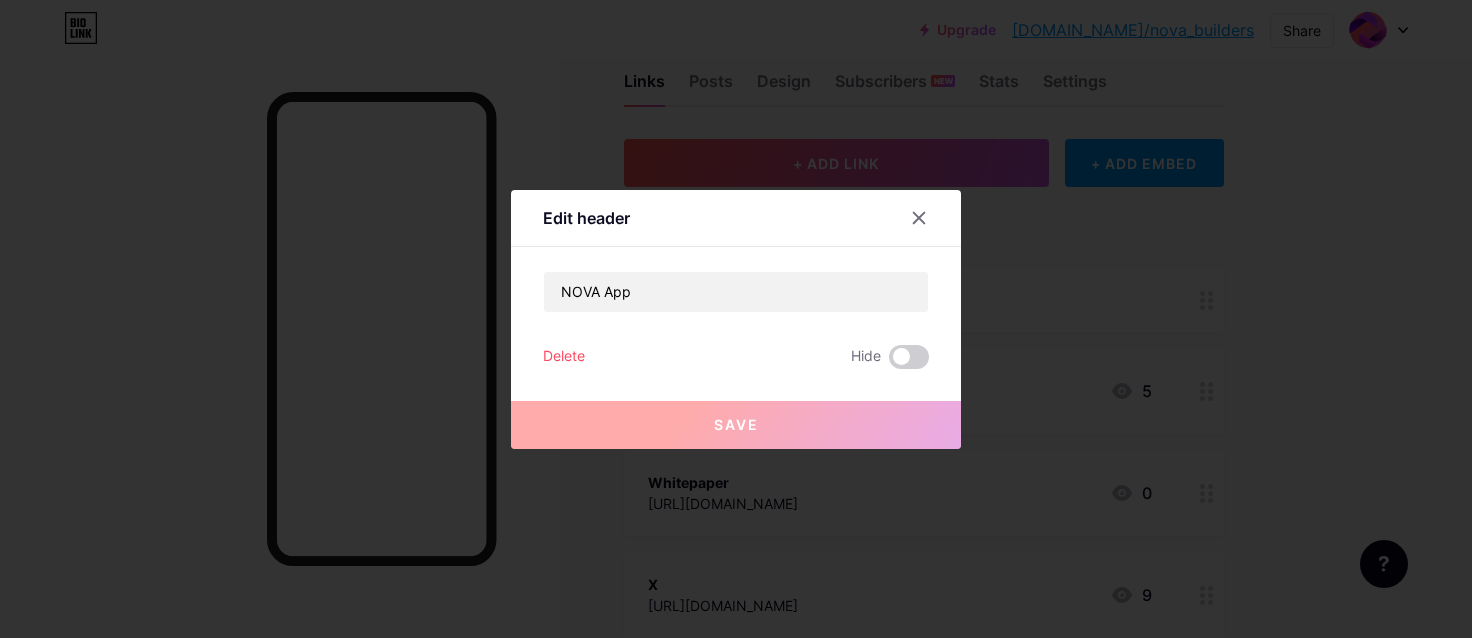 click on "Delete" at bounding box center (564, 357) 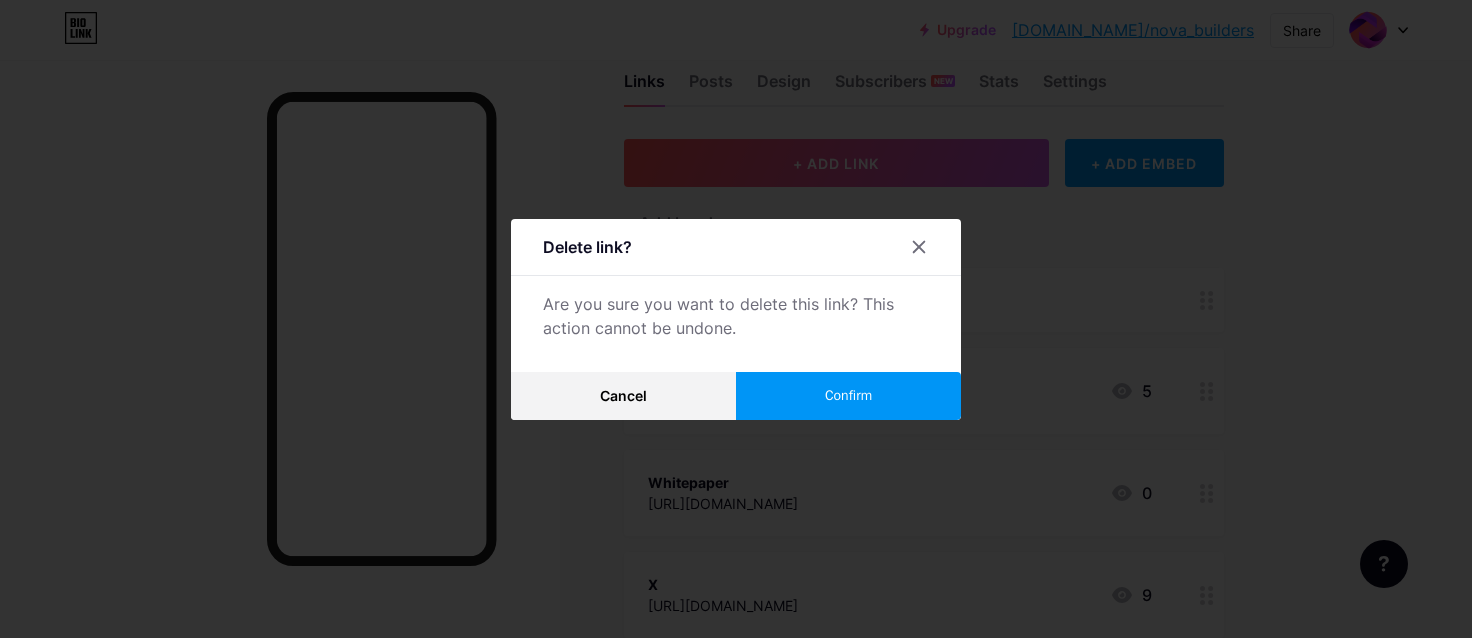 click on "Confirm" at bounding box center [848, 396] 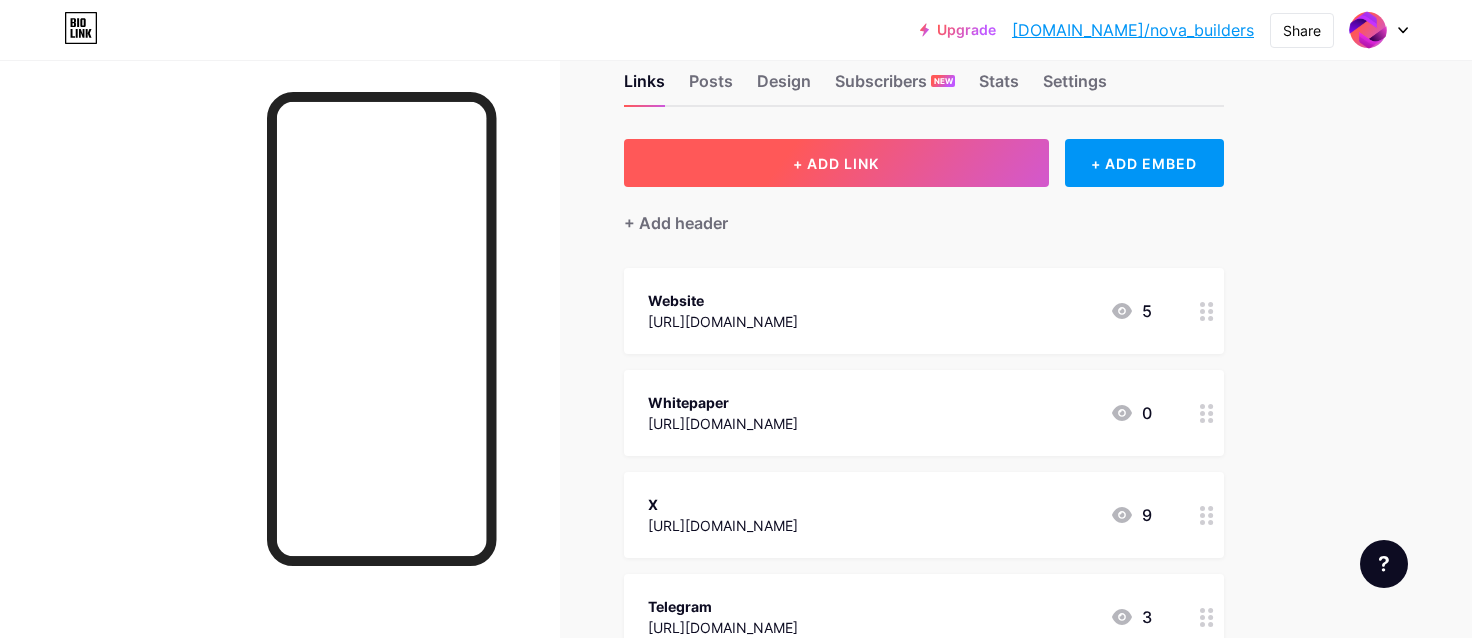 click on "+ ADD LINK" at bounding box center [836, 163] 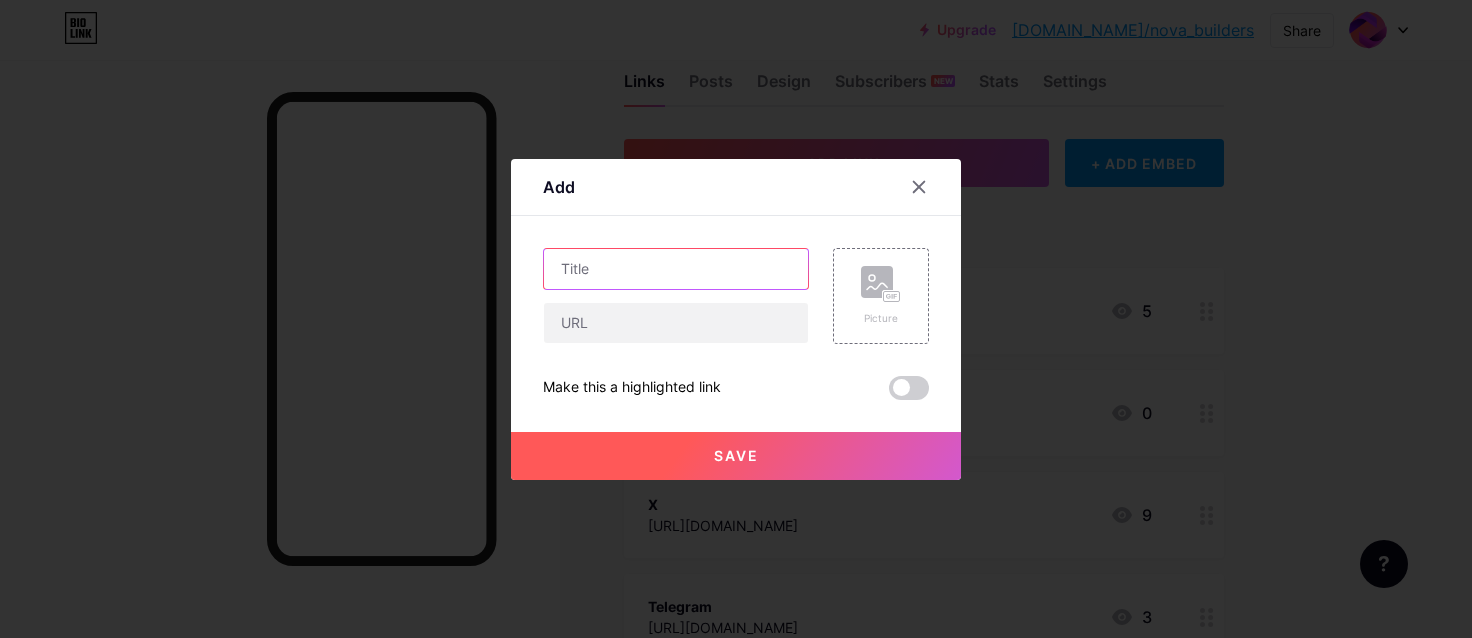click at bounding box center [676, 269] 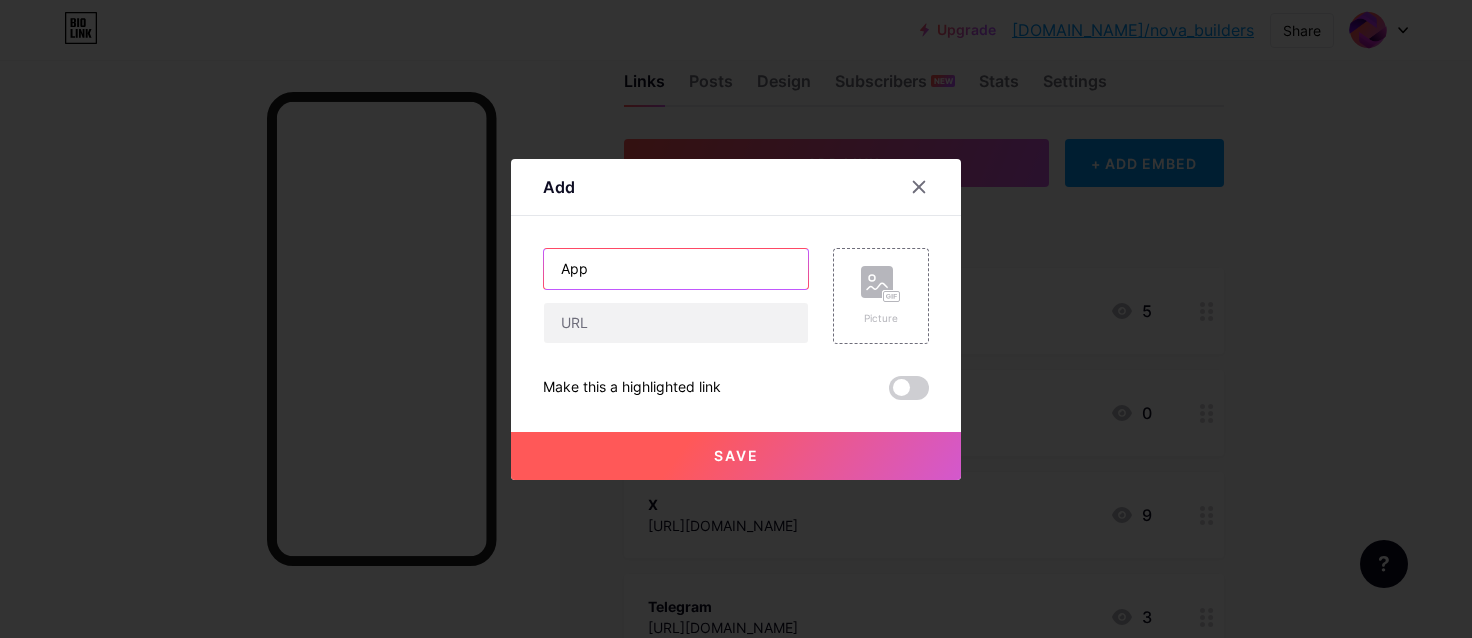 type on "App" 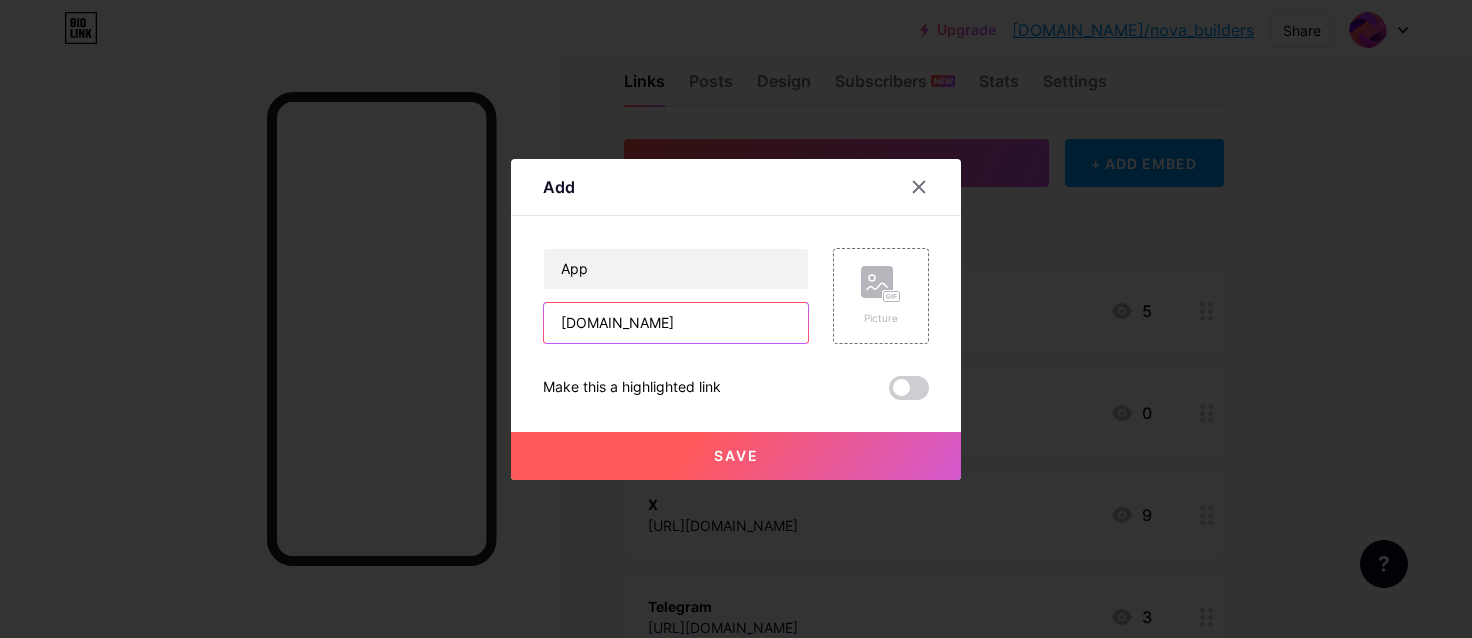 click on "app.buildwithnova.info" at bounding box center [676, 323] 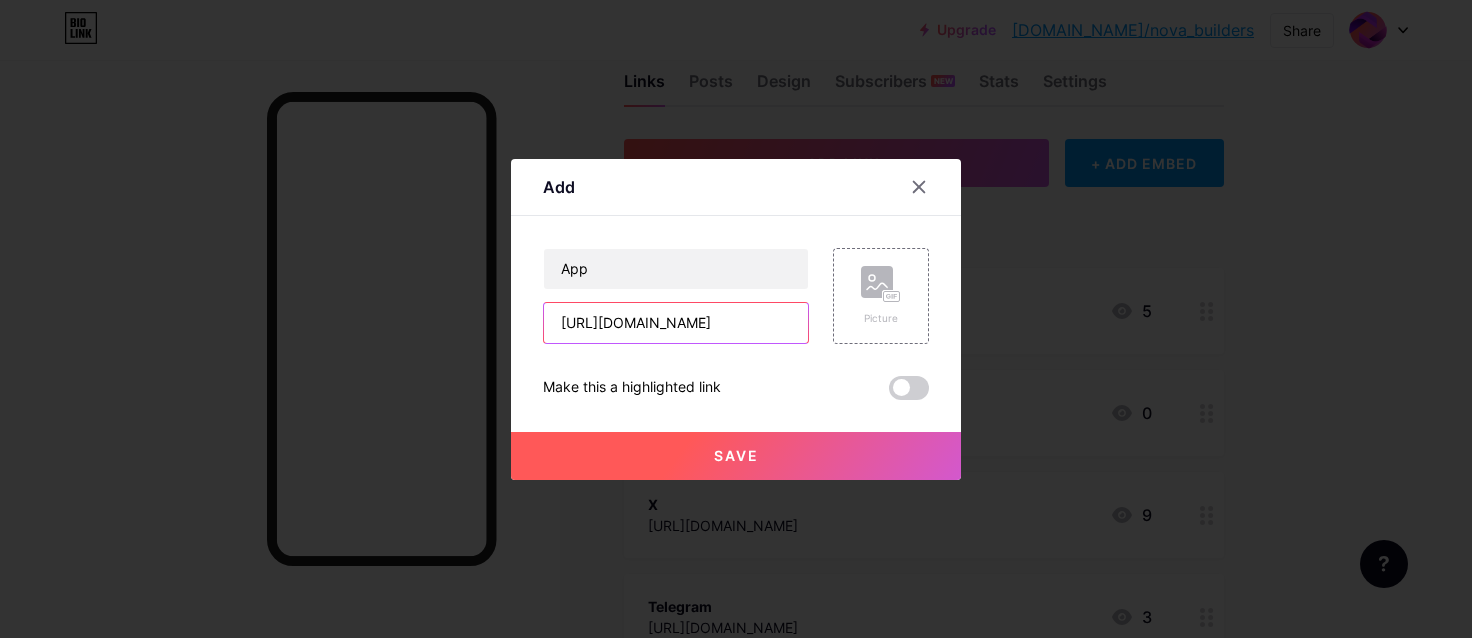 type on "https://app.buildwithnova.info" 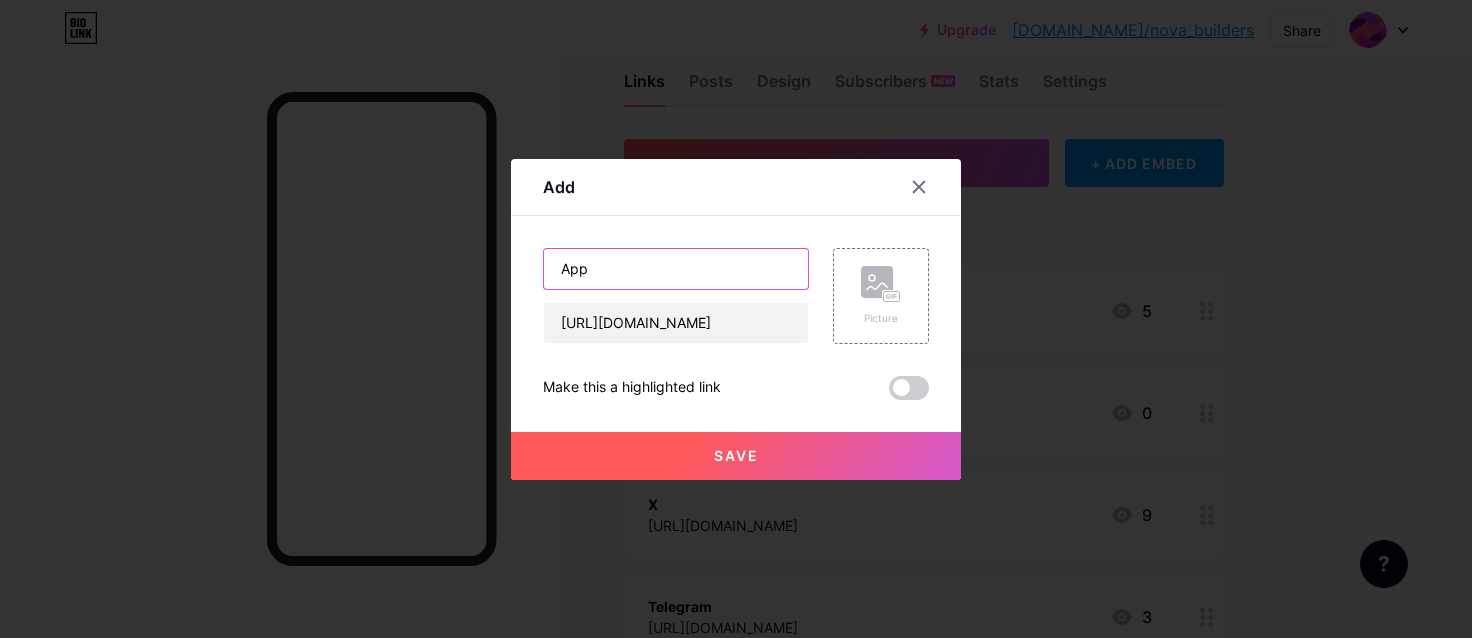 click on "App" at bounding box center [676, 269] 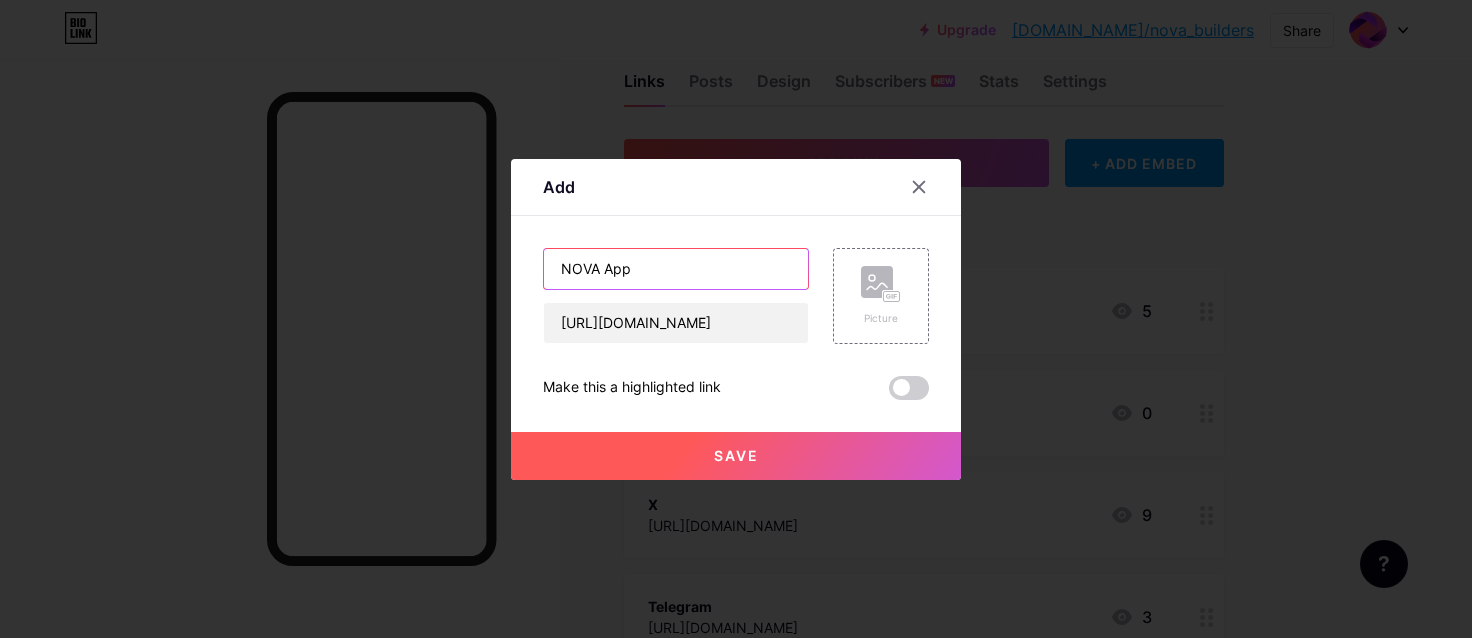 type on "NOVA App" 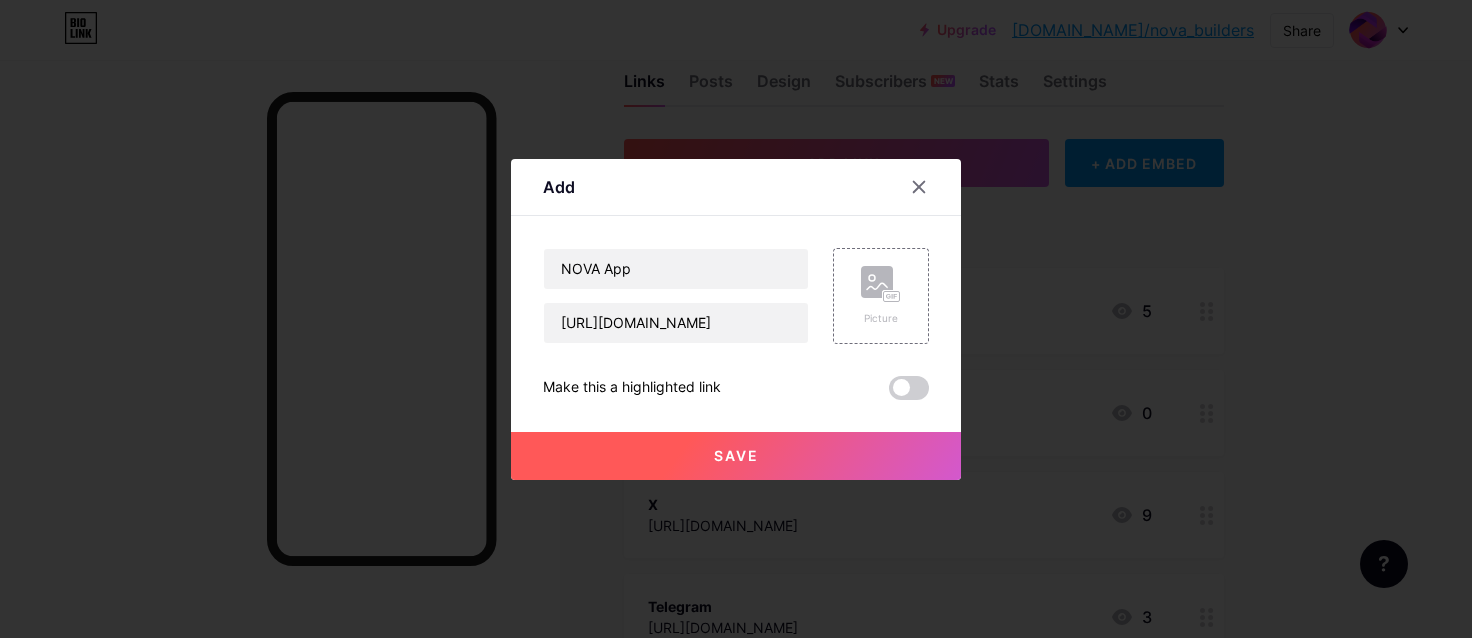 click on "Save" at bounding box center [736, 456] 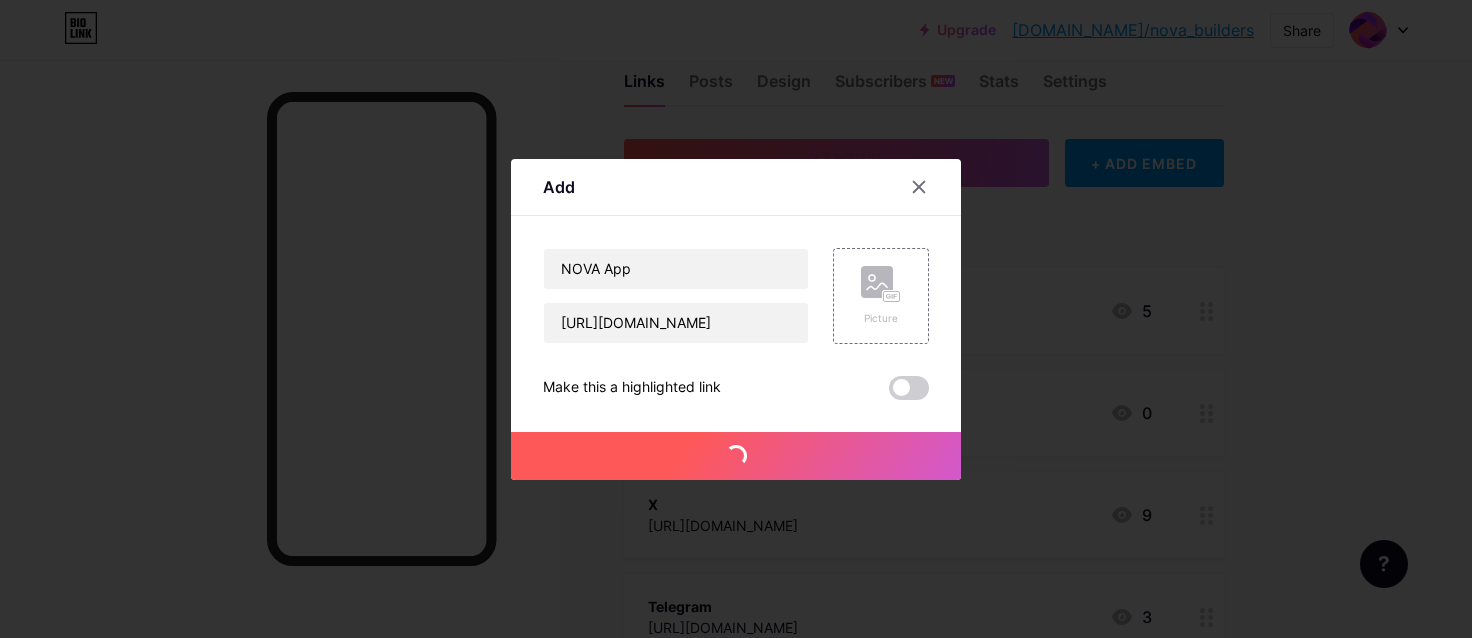 click on "Save" at bounding box center [736, 456] 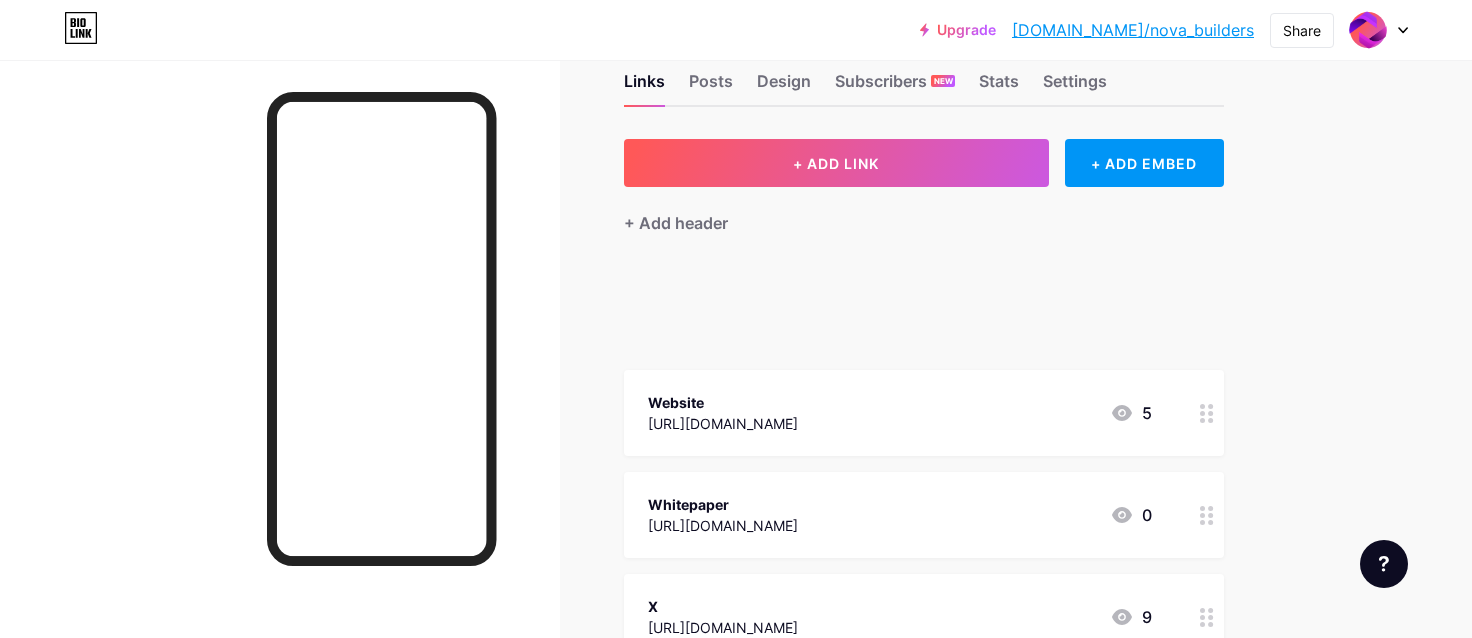 type 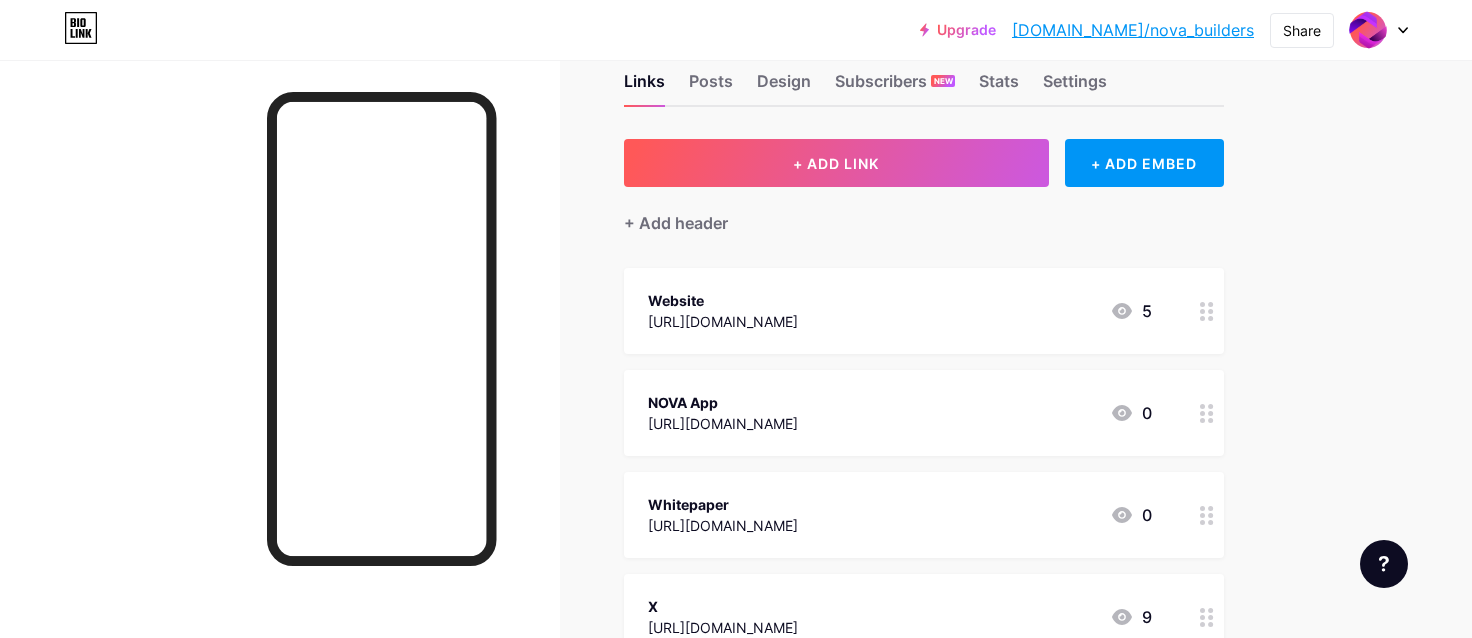 click on "Website
https://buildwithnova.info
5" at bounding box center (900, 311) 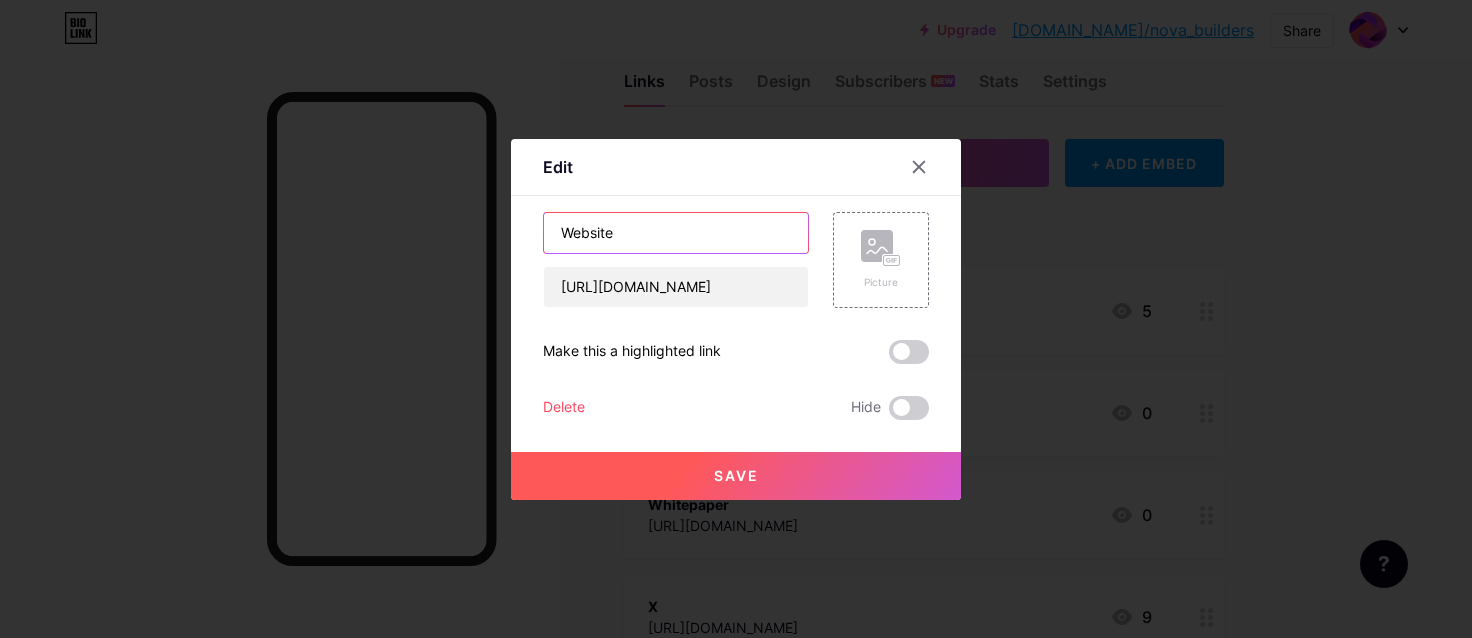 click on "Website" at bounding box center [676, 233] 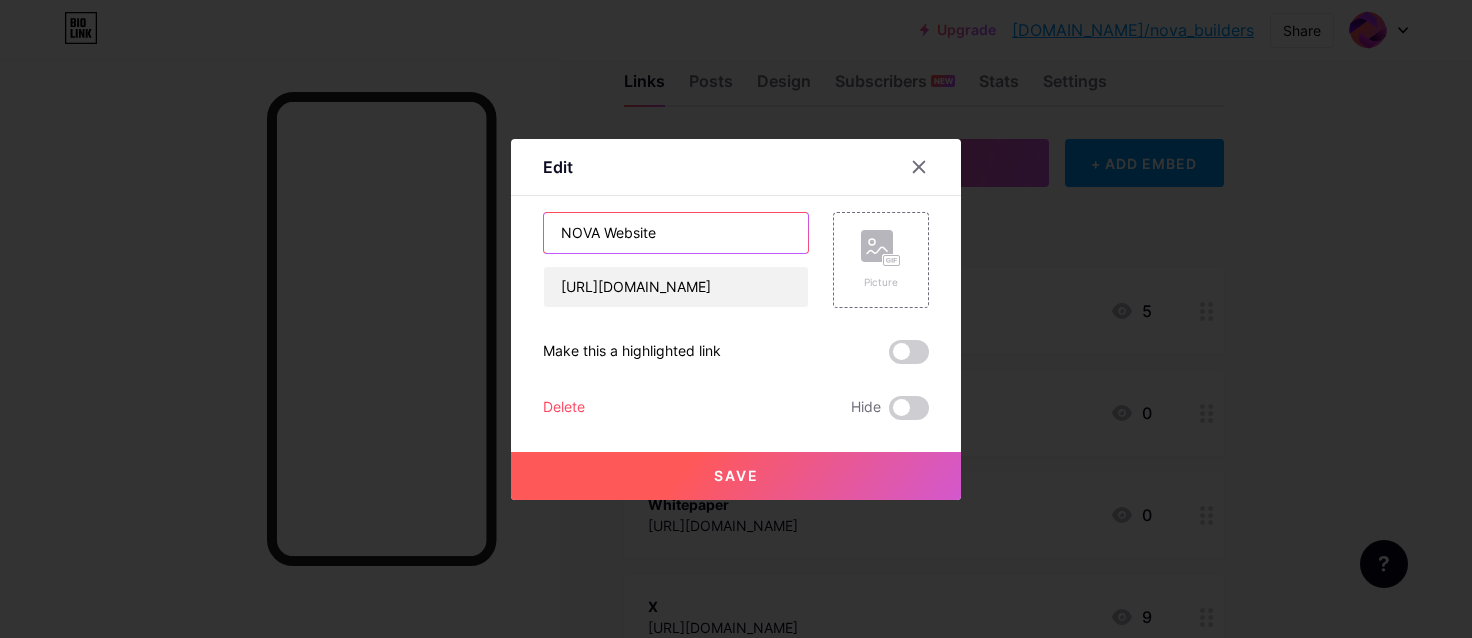 type on "NOVA Website" 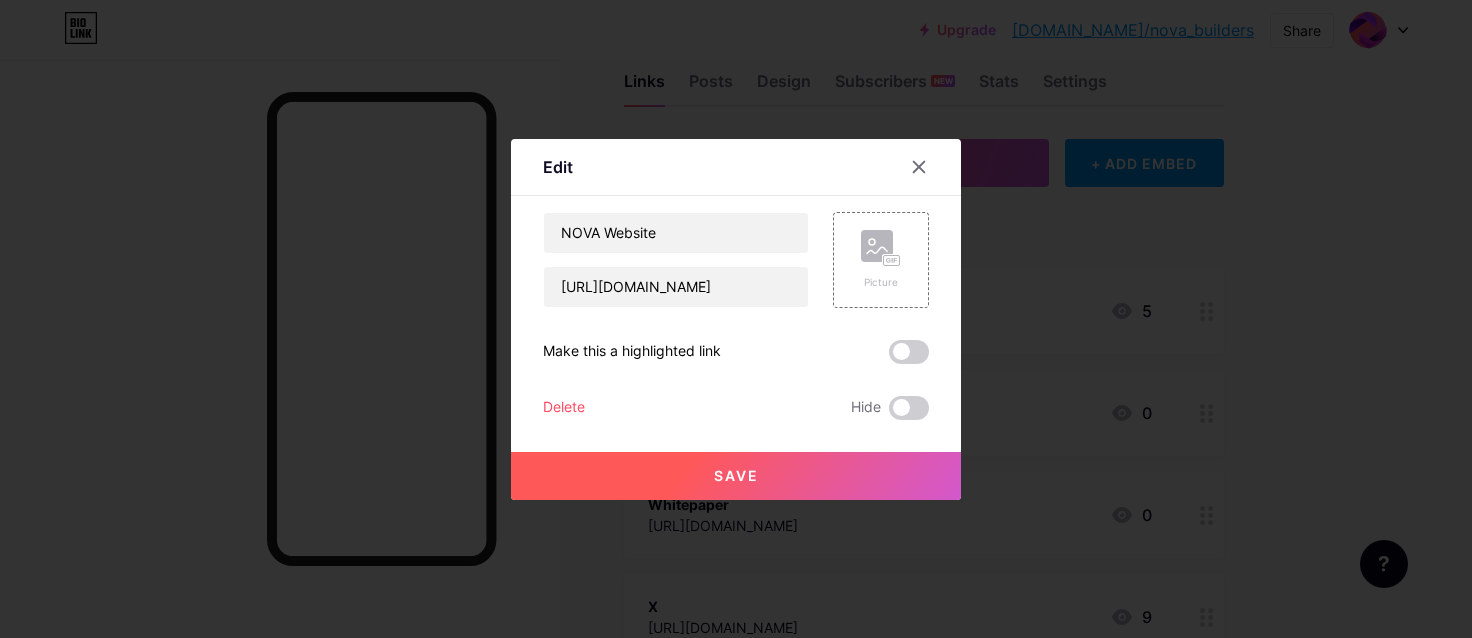 click on "Save" at bounding box center (736, 476) 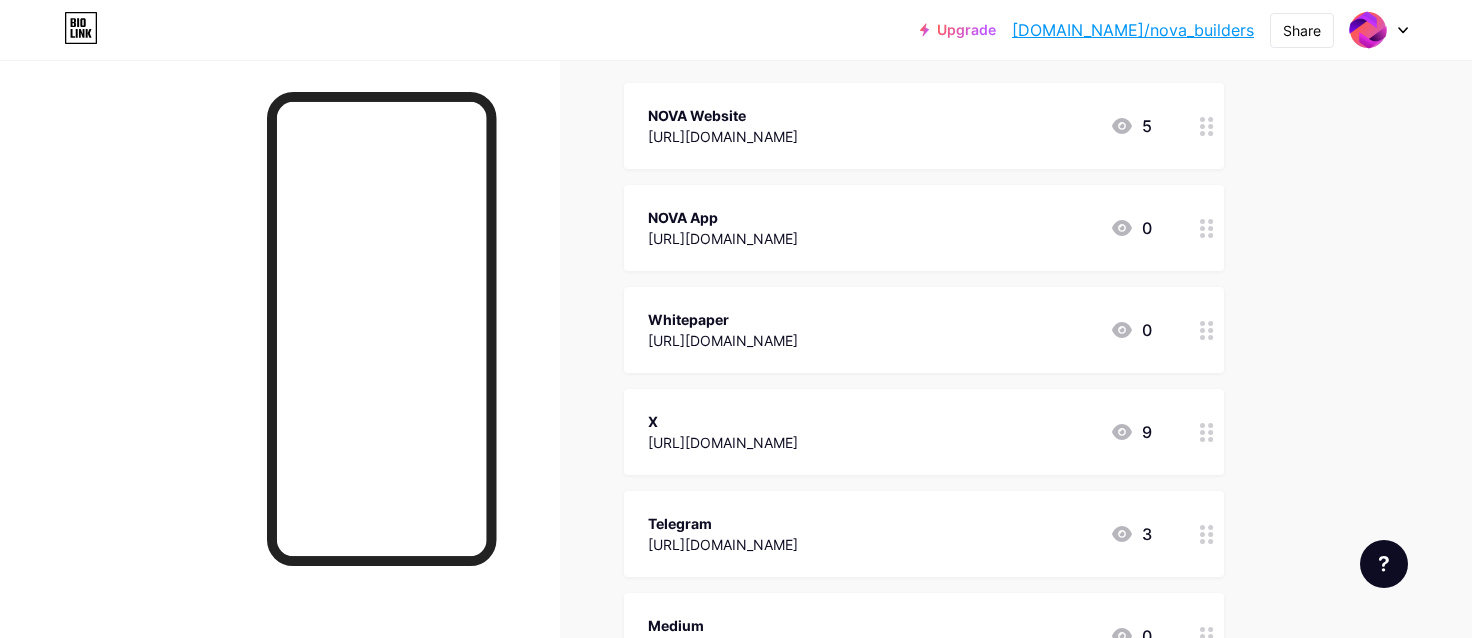 scroll, scrollTop: 244, scrollLeft: 0, axis: vertical 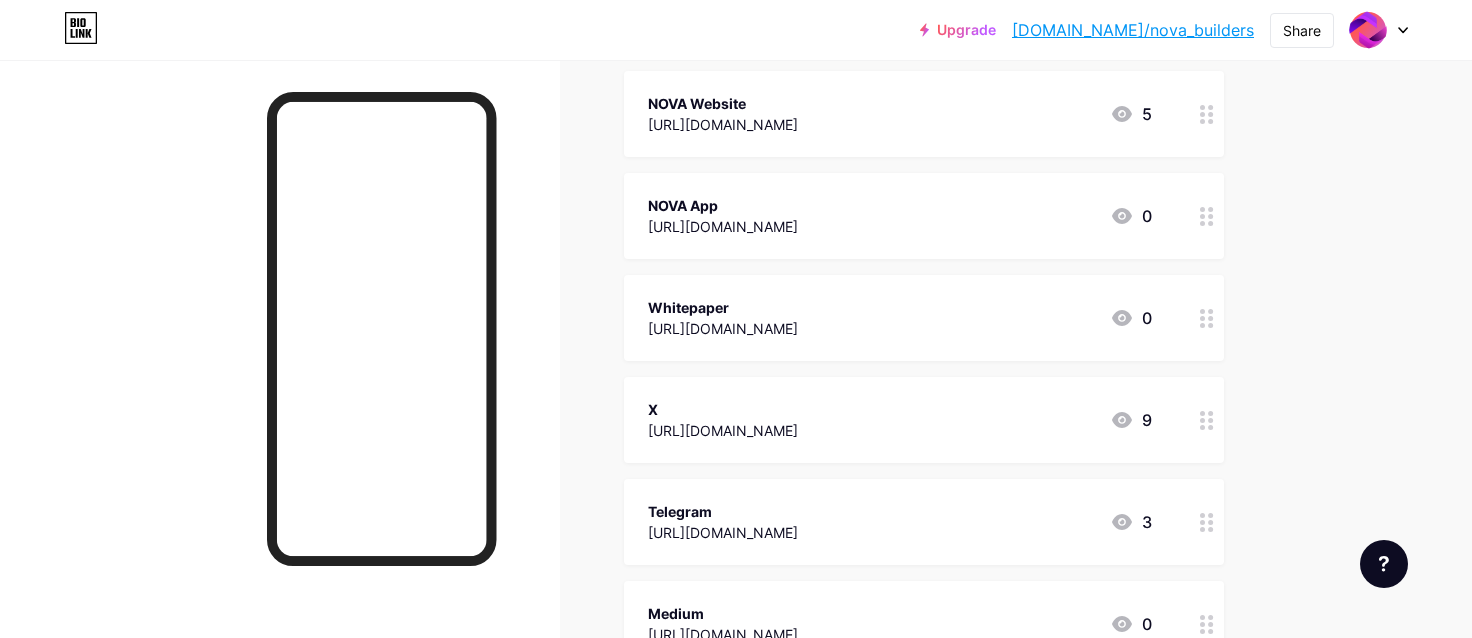 click on "NOVA App
https://app.buildwithnova.info
0" at bounding box center (900, 216) 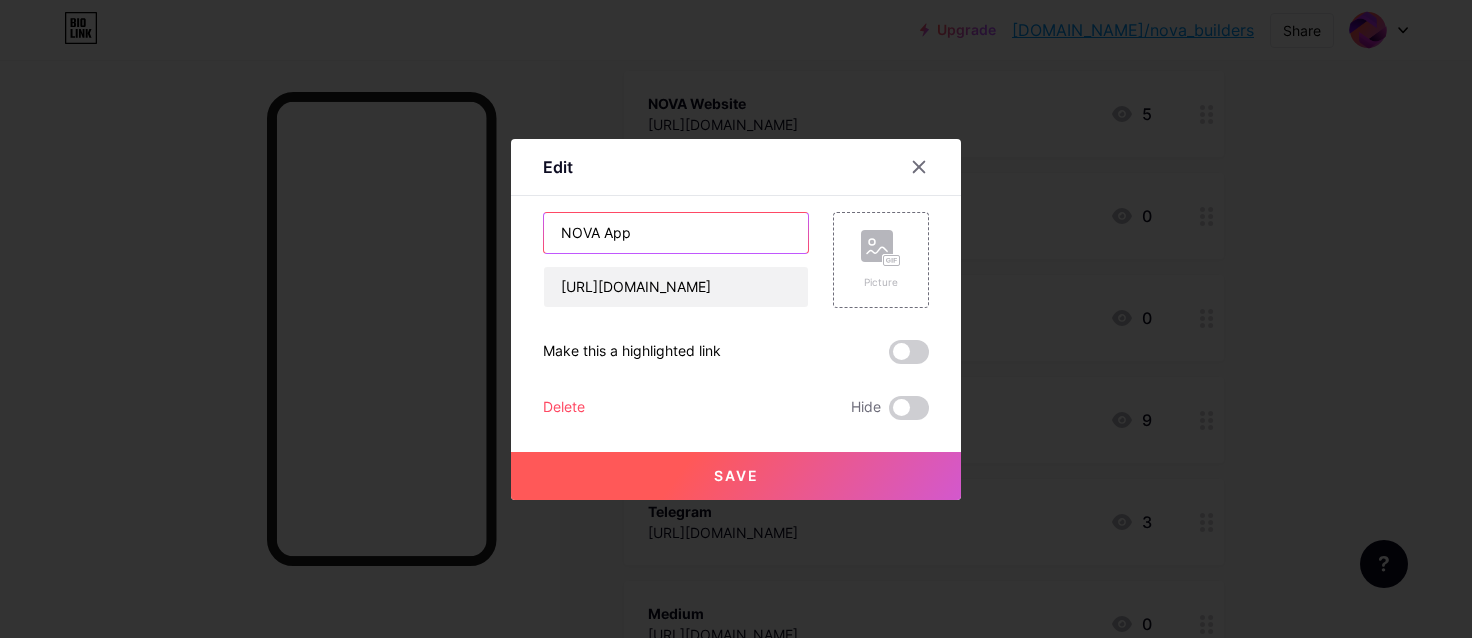 drag, startPoint x: 606, startPoint y: 232, endPoint x: 469, endPoint y: 250, distance: 138.17743 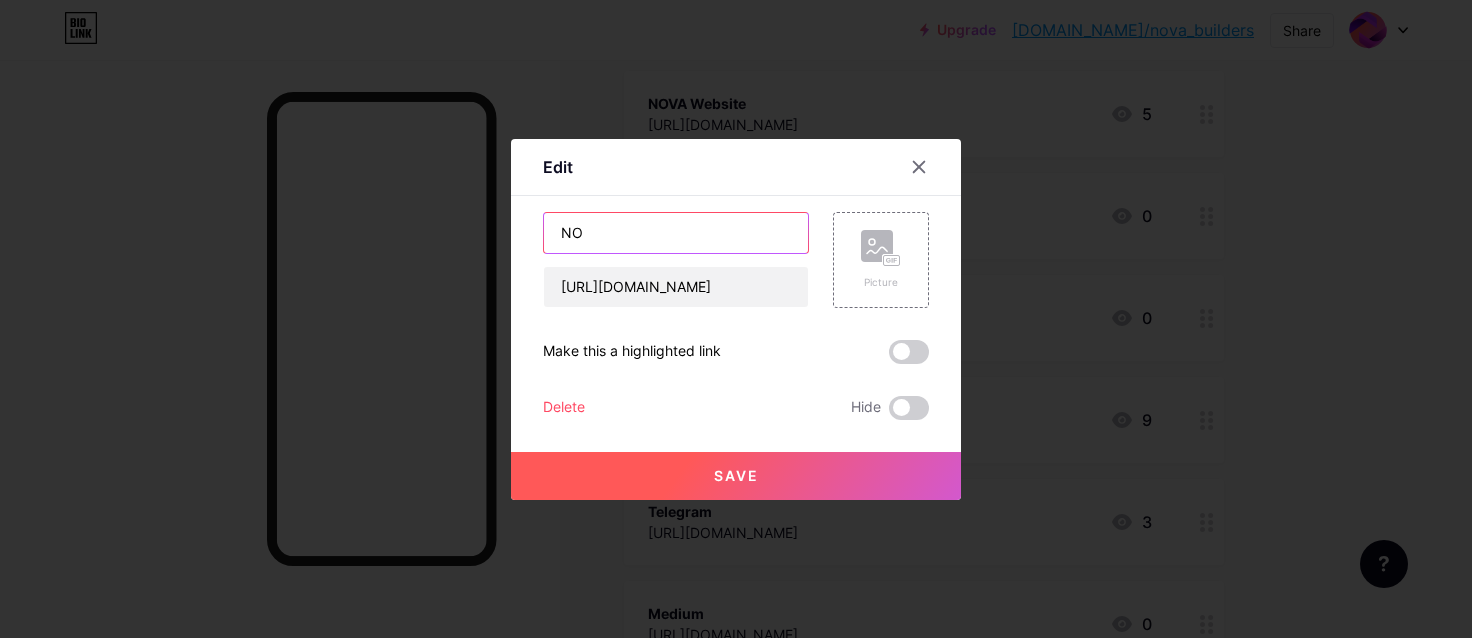 type on "N" 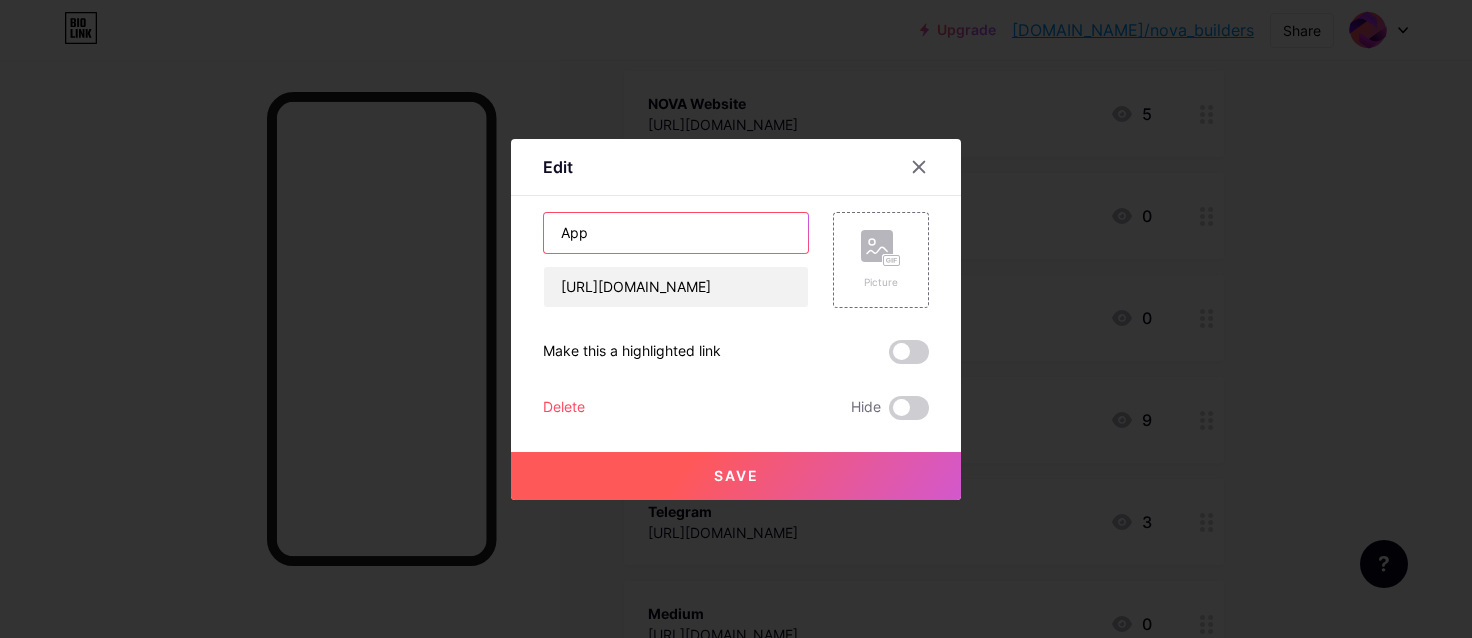 type on "App" 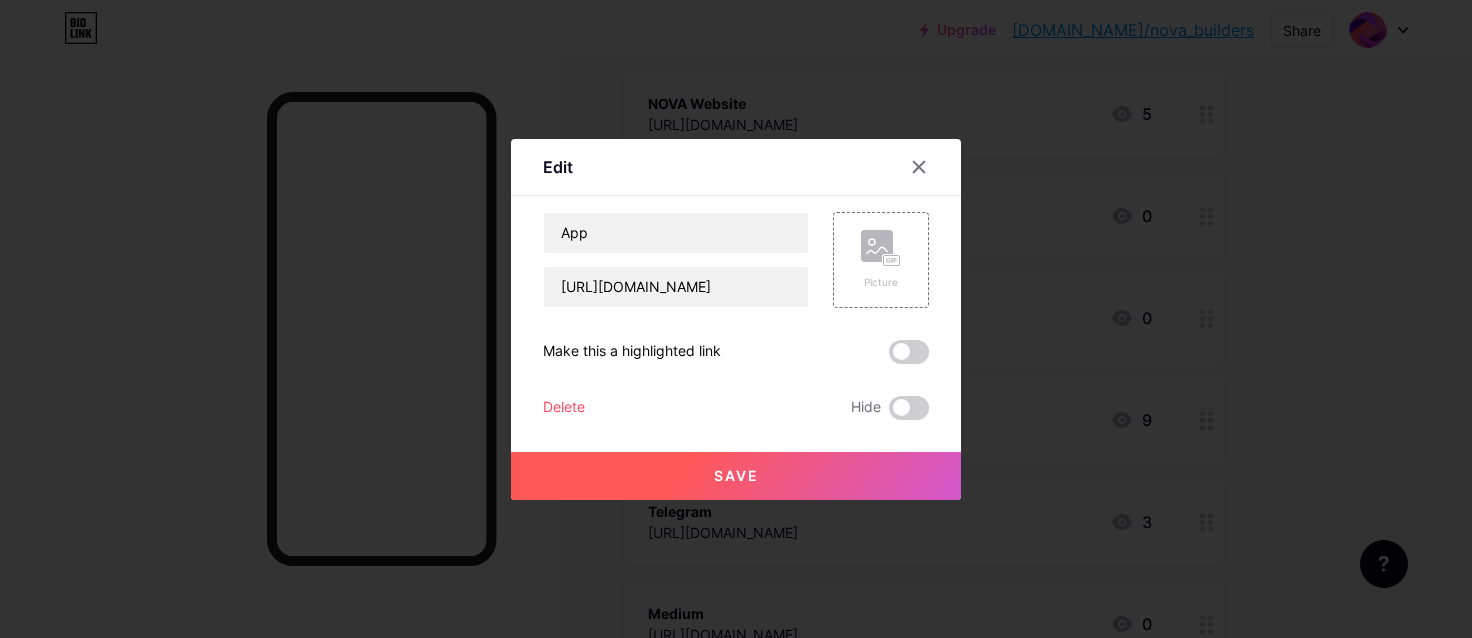 click on "Save" at bounding box center (736, 476) 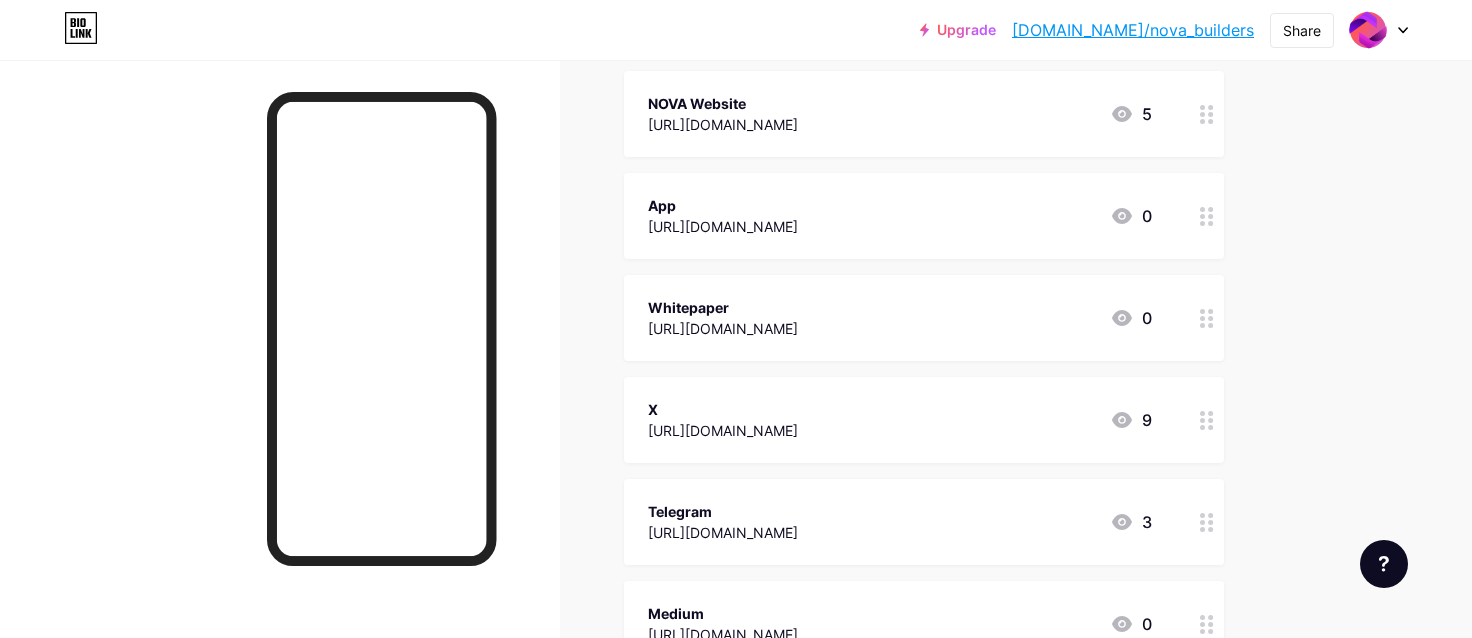 click on "NOVA Website
https://buildwithnova.info
5" at bounding box center (900, 114) 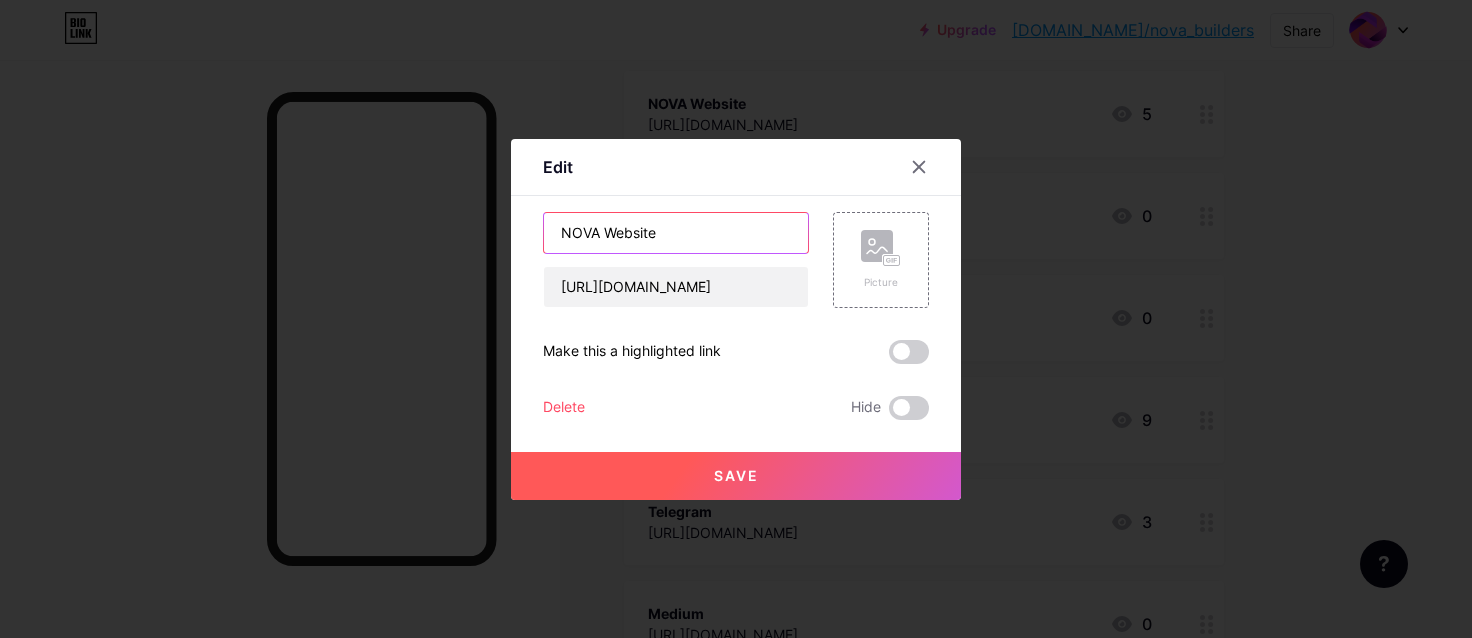 drag, startPoint x: 608, startPoint y: 228, endPoint x: 488, endPoint y: 239, distance: 120.50311 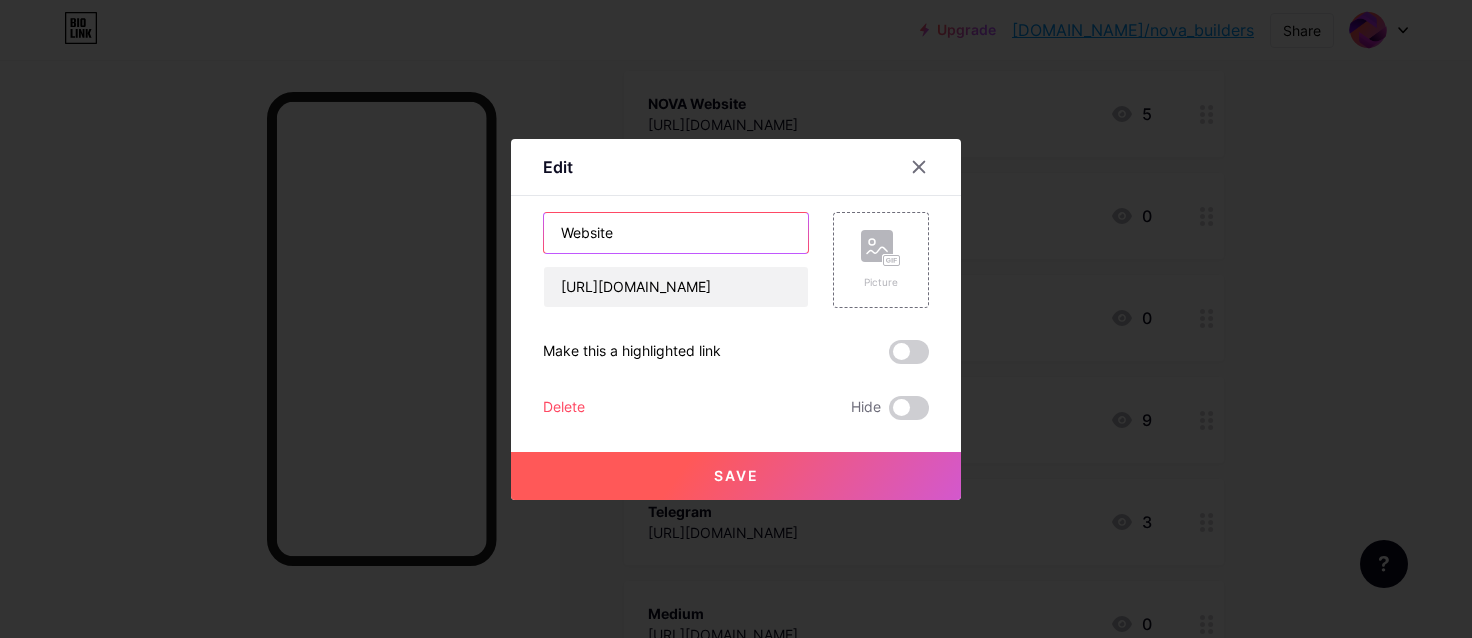 type on "Website" 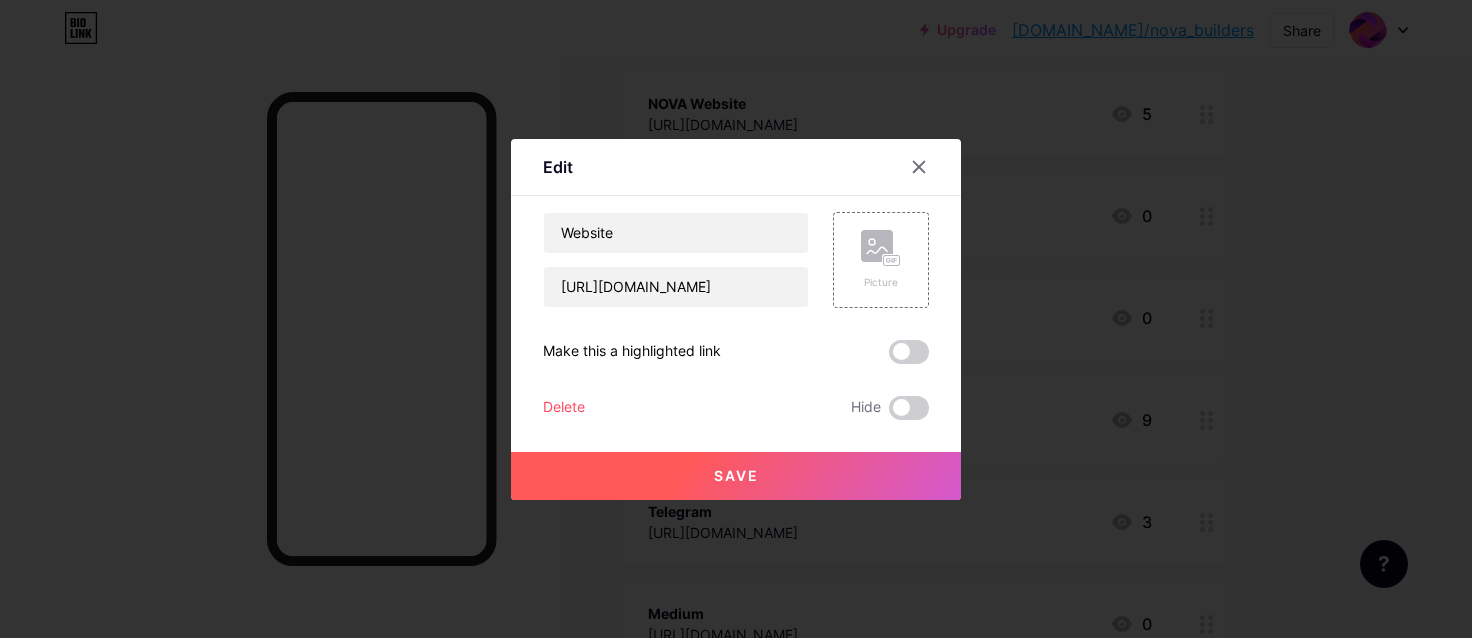 click on "Save" at bounding box center [736, 476] 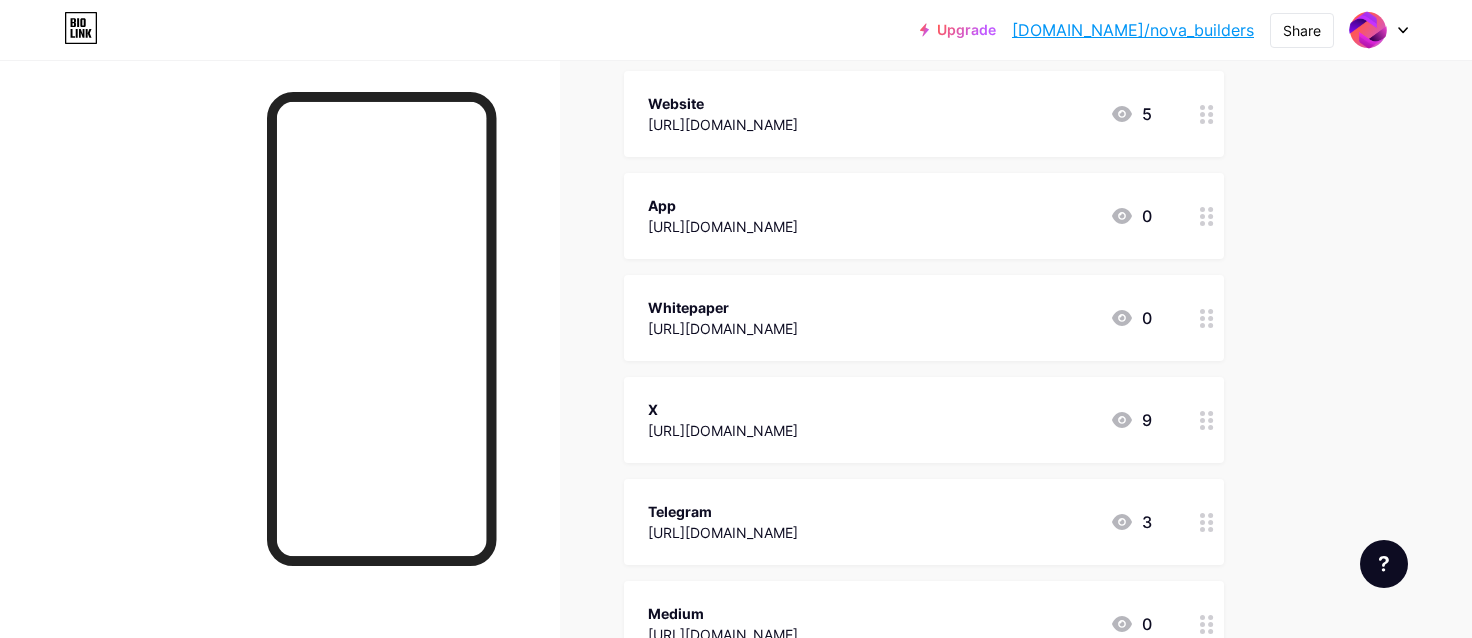 click on "Links
Posts
Design
Subscribers
NEW
Stats
Settings       + ADD LINK     + ADD EMBED
+ Add header
Website
https://buildwithnova.info
5
App
https://app.buildwithnova.info
0
Whitepaper
https://nova-ai-builder.gitbook.io/nova-builders-docs
0
X
https://x.com/nova_builders
9
Telegram
https://t.me/nova_builders
3
Medium
https://medium.com/@nova_builders
0
SOCIALS
email                 + Add socials" at bounding box center (654, 388) 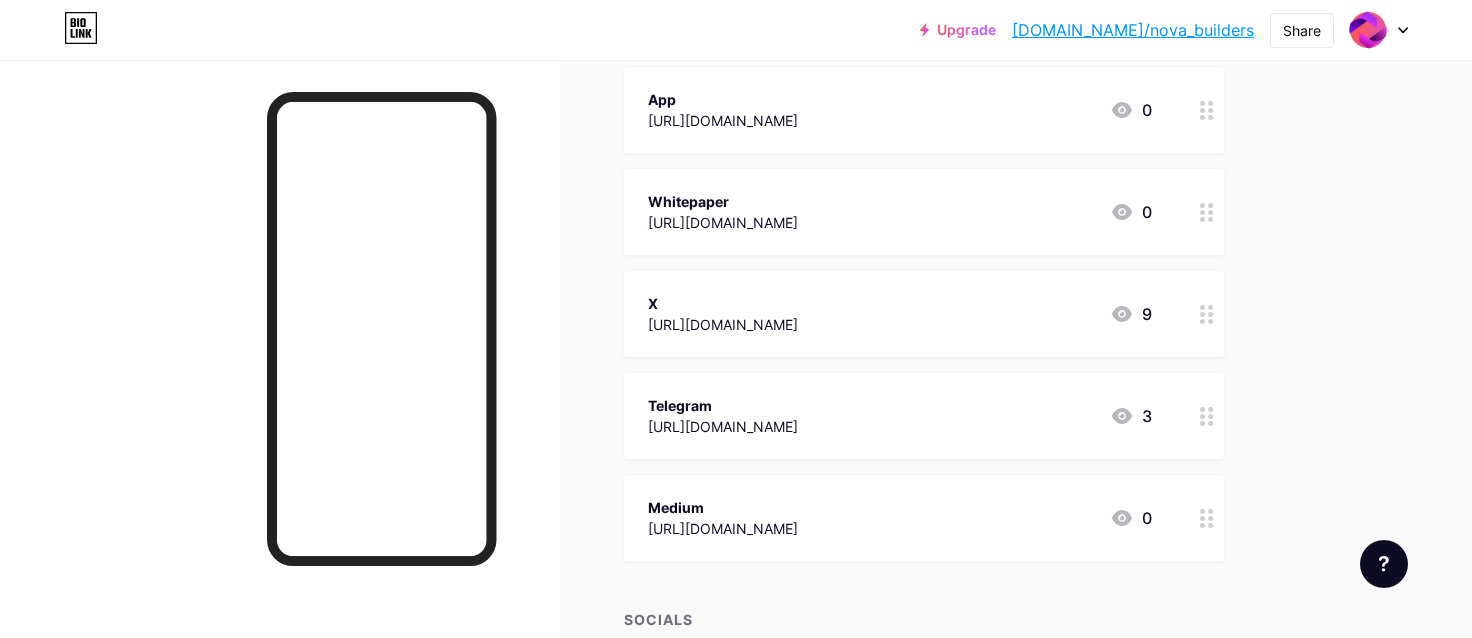 scroll, scrollTop: 376, scrollLeft: 0, axis: vertical 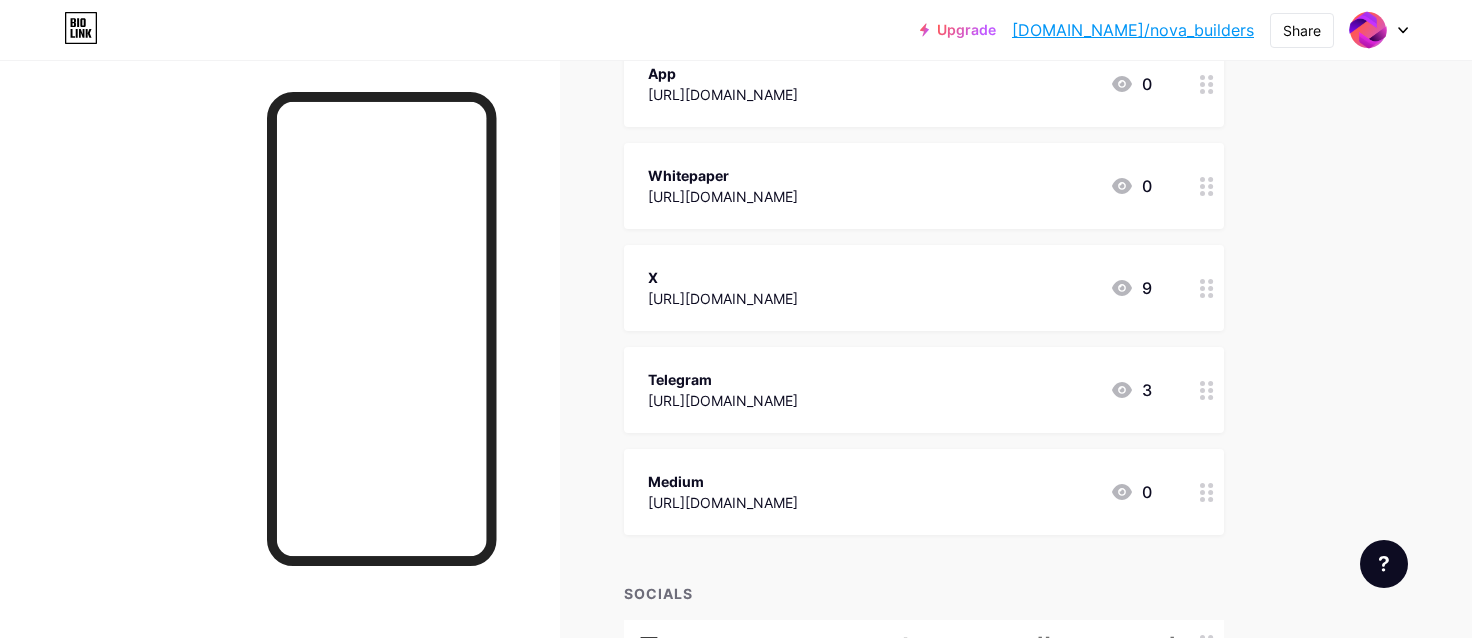 click on "Medium
https://medium.com/@nova_builders
0" at bounding box center [900, 492] 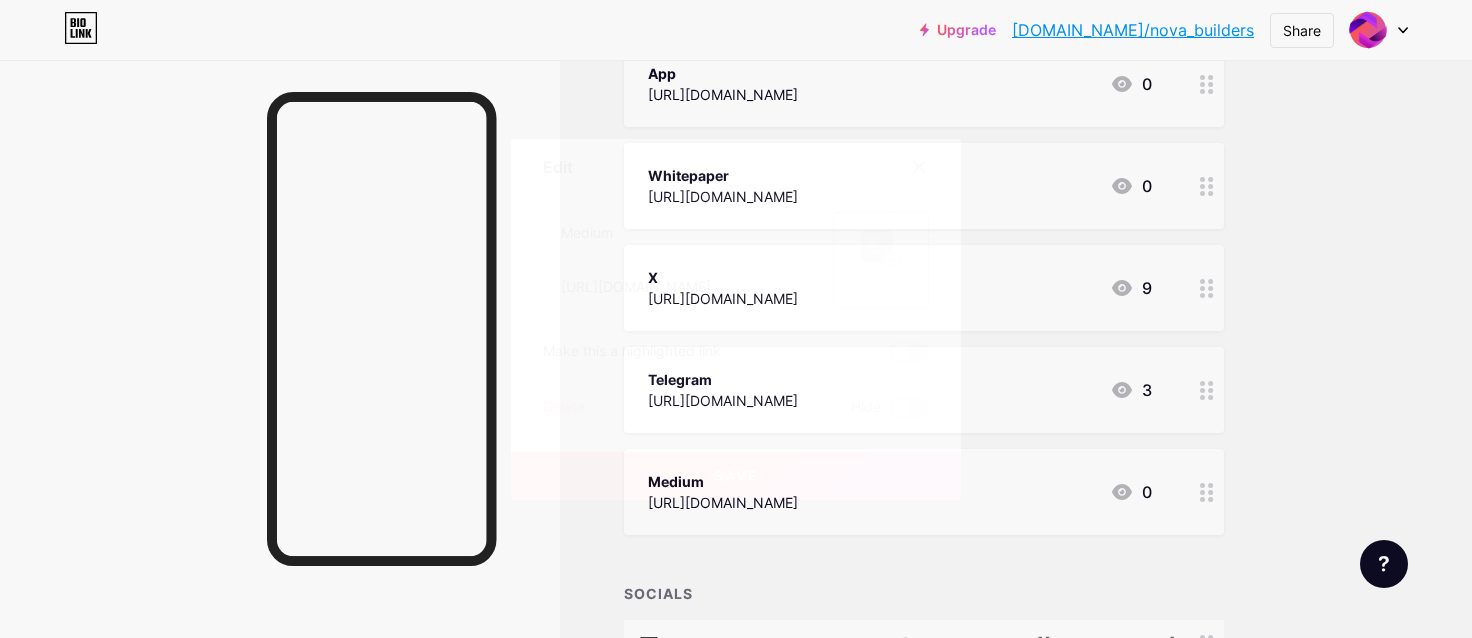 click at bounding box center [919, 167] 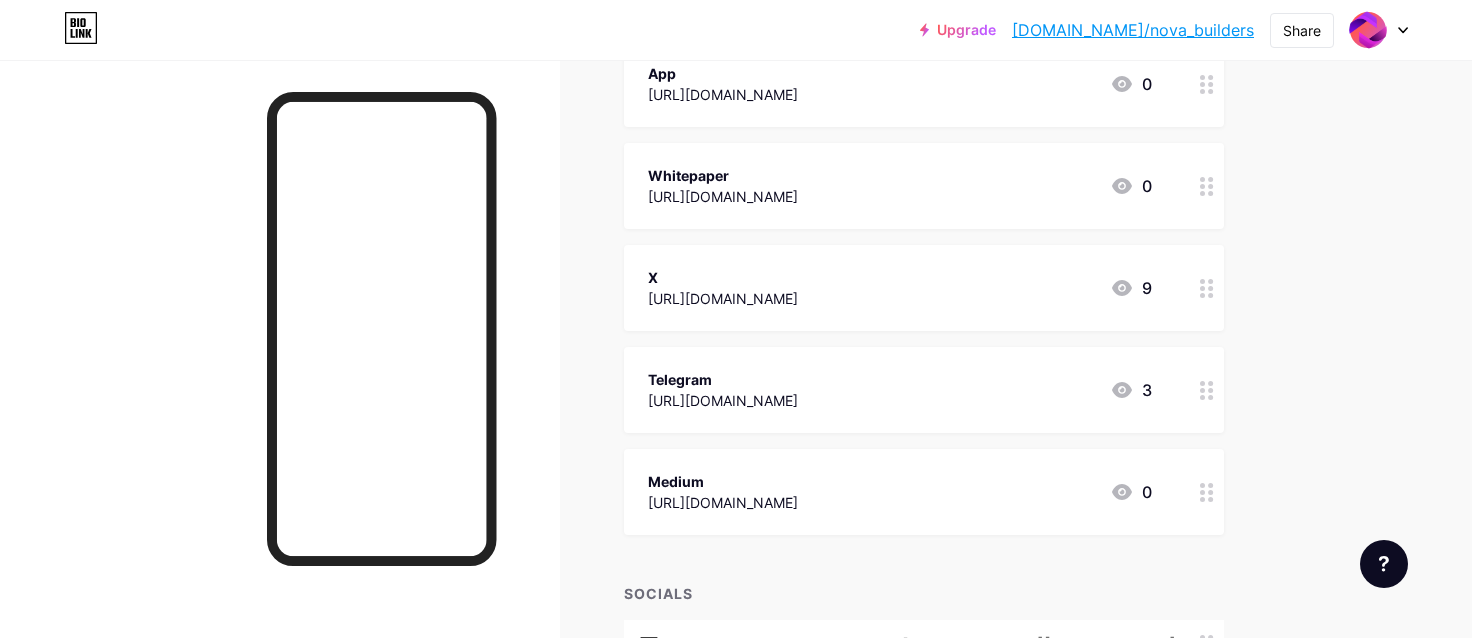 click on "Whitepaper" at bounding box center (723, 175) 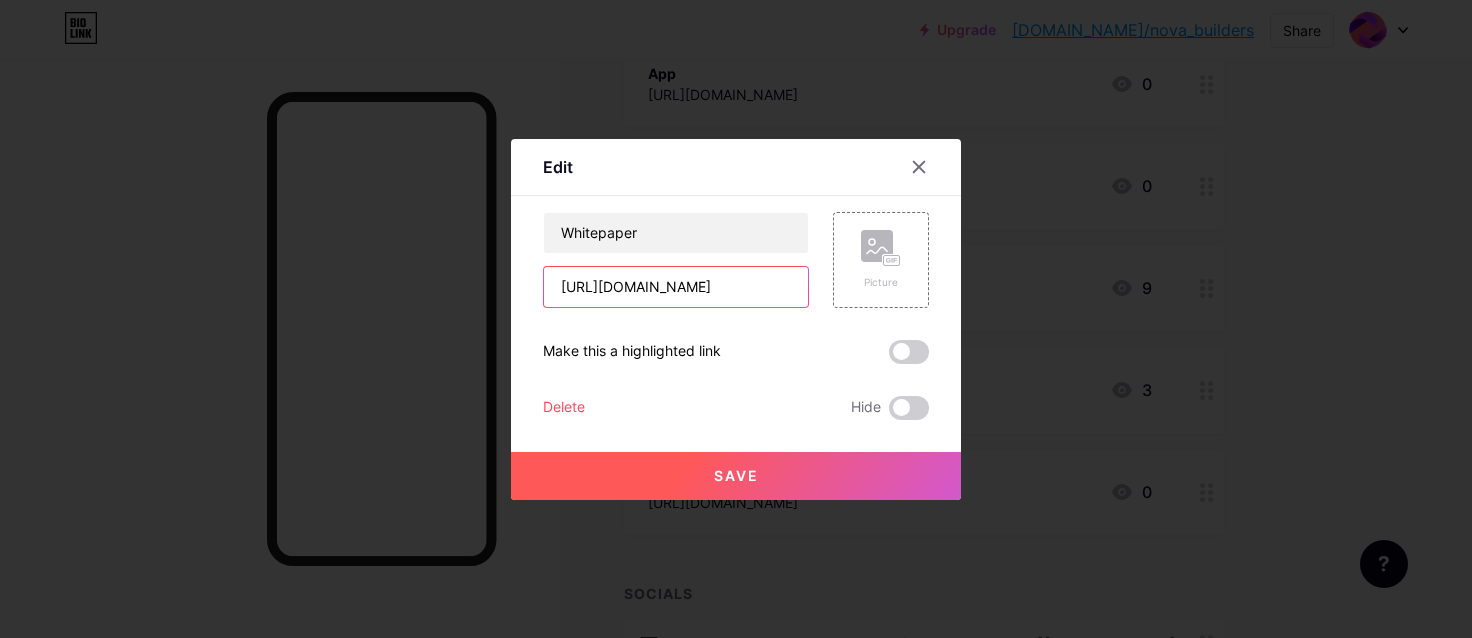 click on "https://nova-ai-builder.gitbook.io/nova-builders-docs" at bounding box center (676, 287) 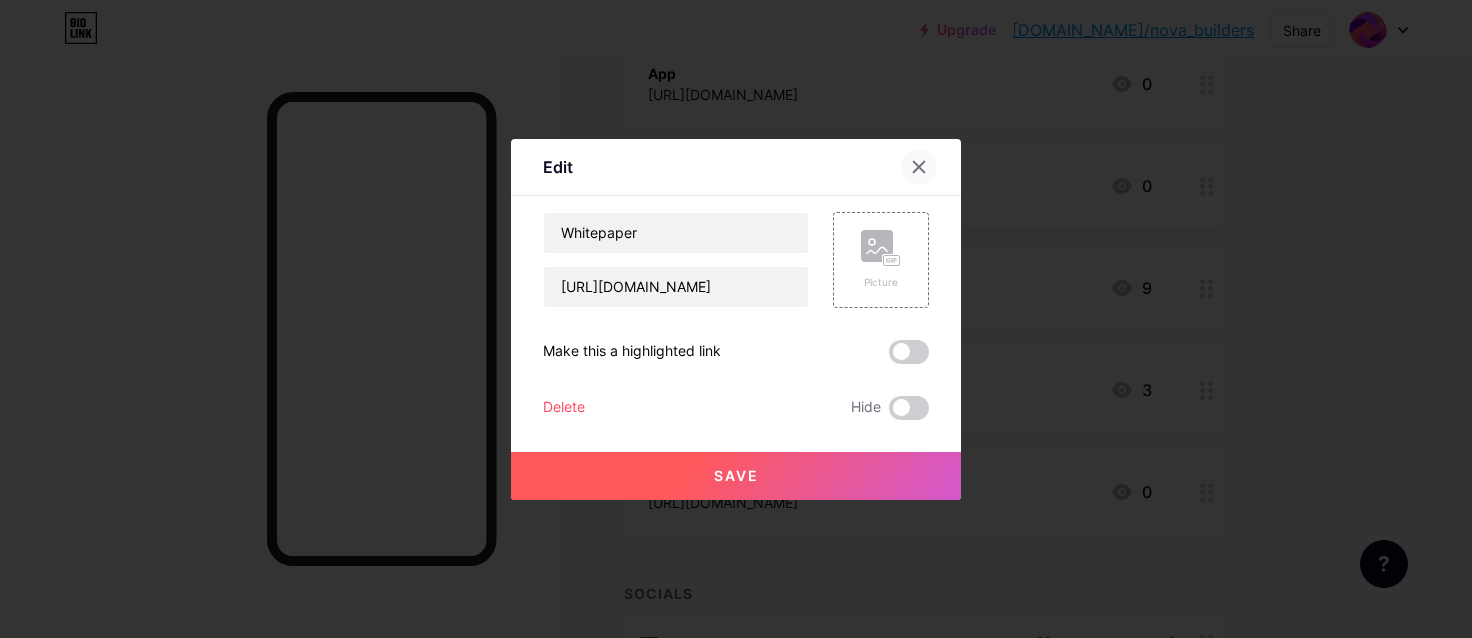 click at bounding box center (919, 167) 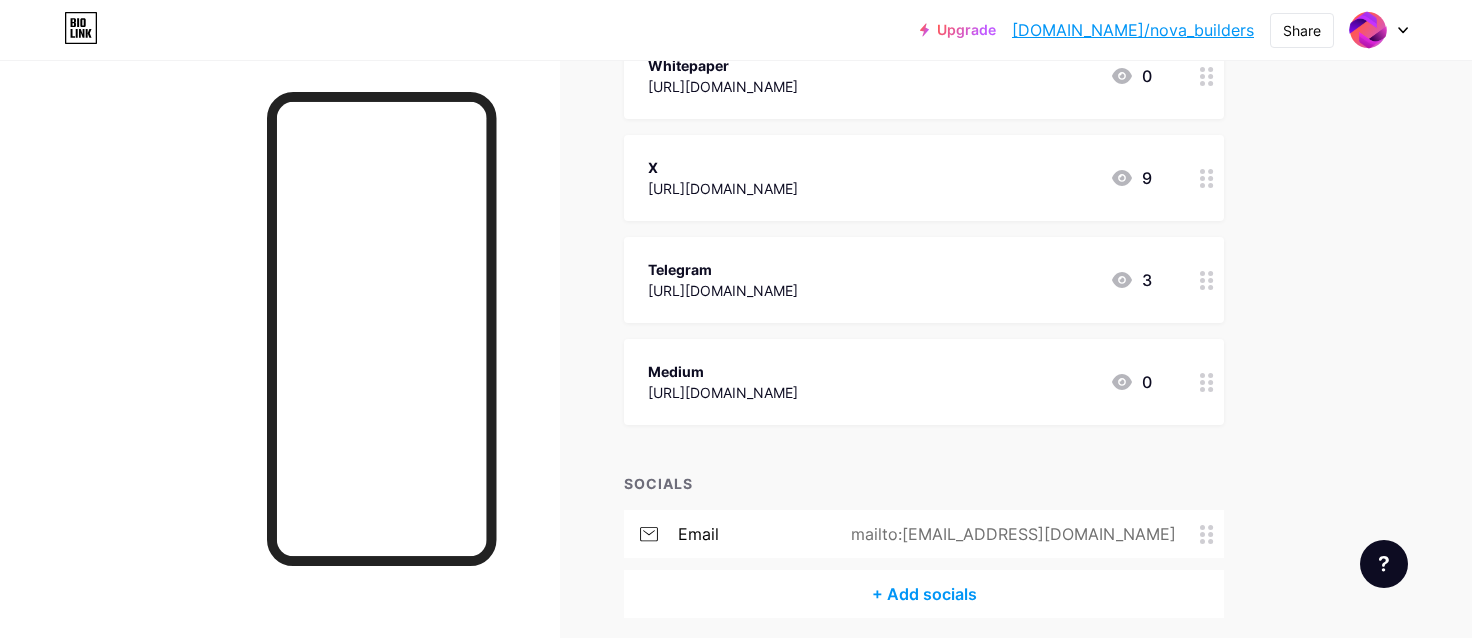 scroll, scrollTop: 496, scrollLeft: 0, axis: vertical 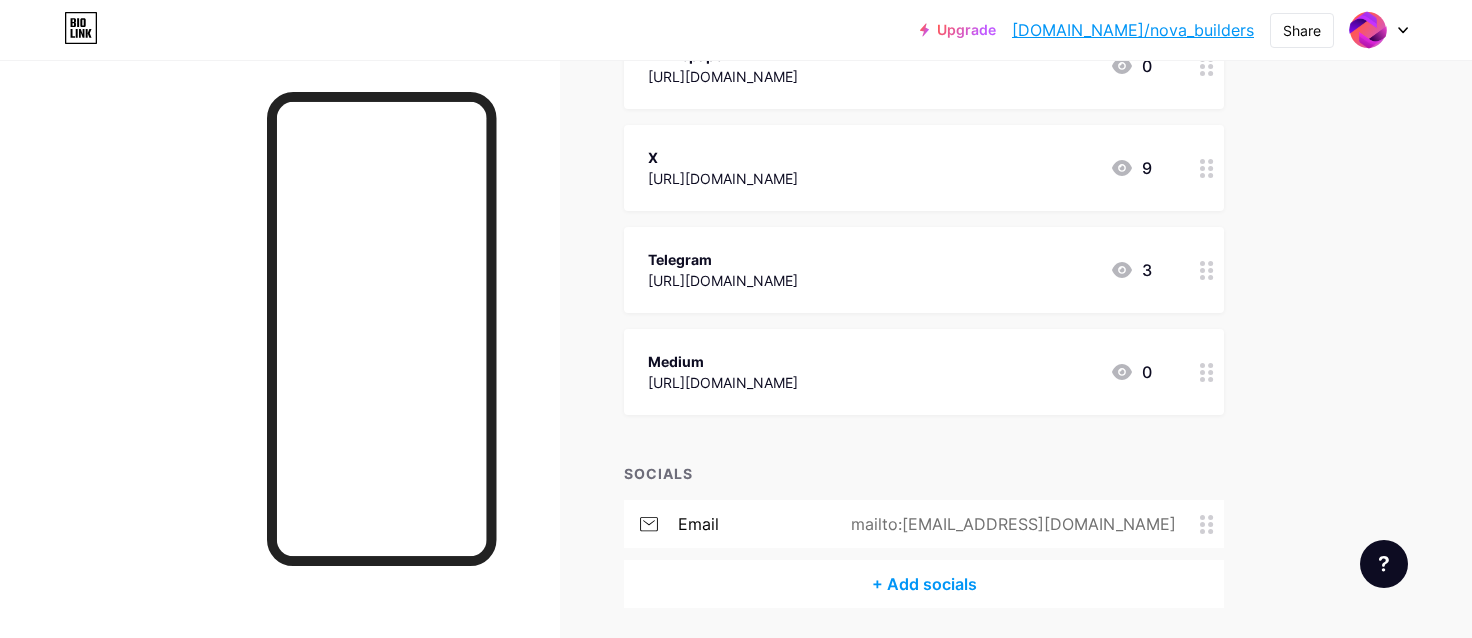 click on "Medium
https://medium.com/@nova_builders
0" at bounding box center [900, 372] 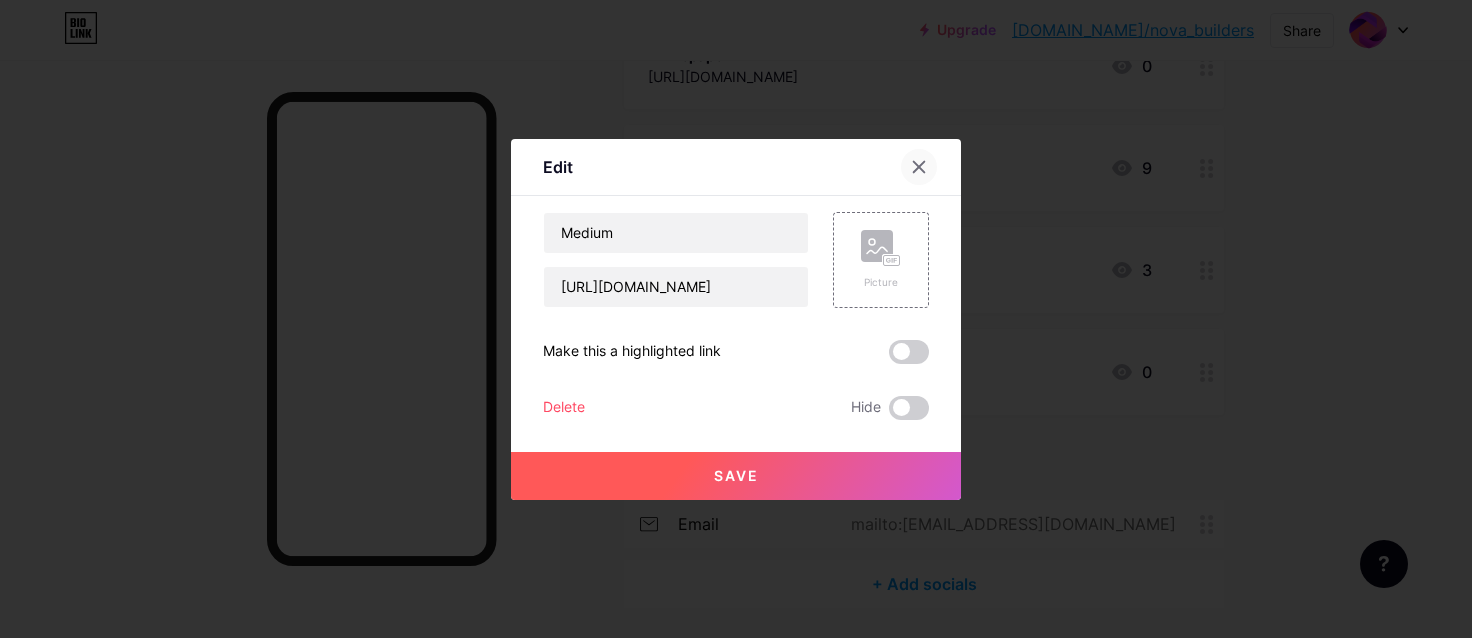 click at bounding box center (919, 167) 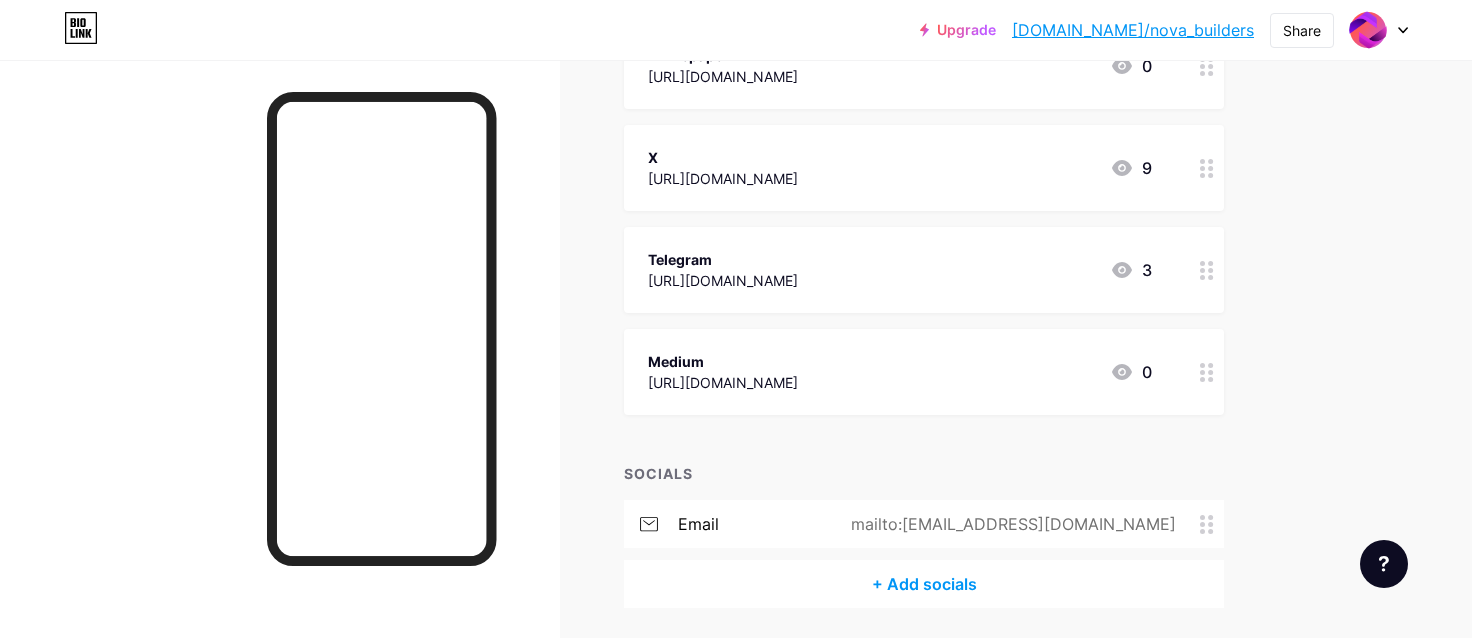 click at bounding box center (1207, 372) 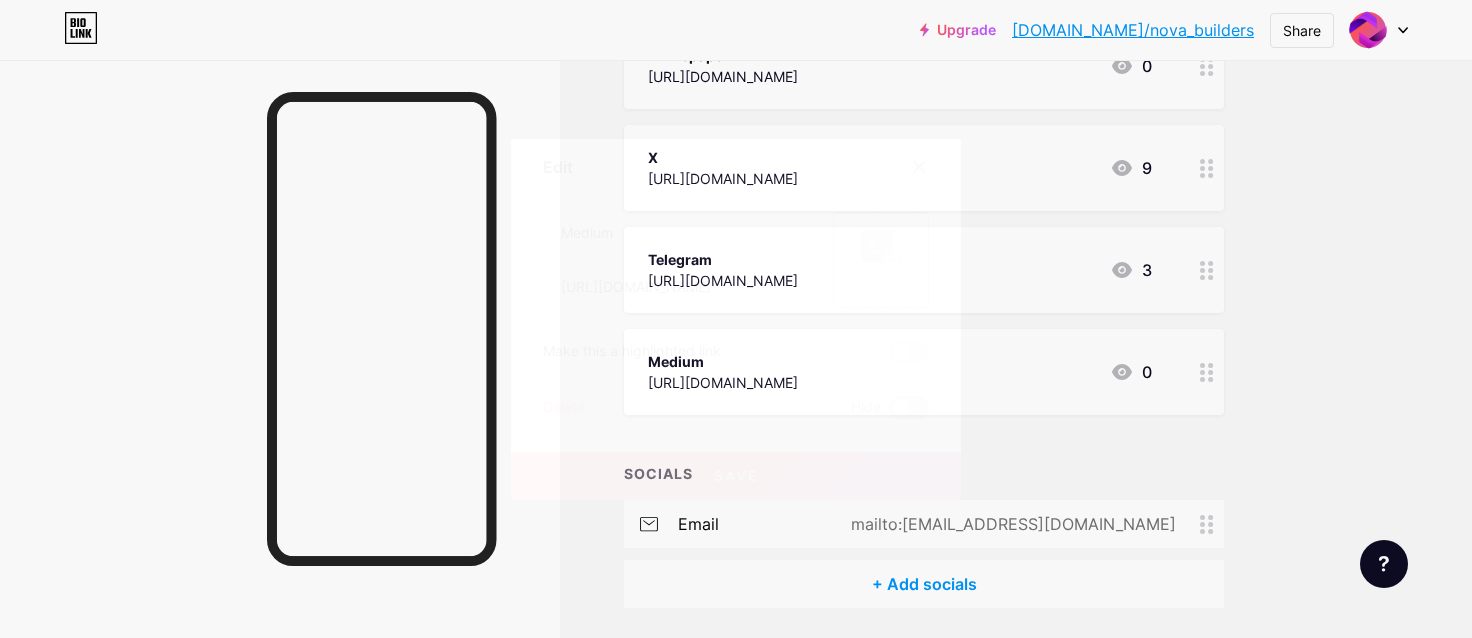 click at bounding box center [909, 408] 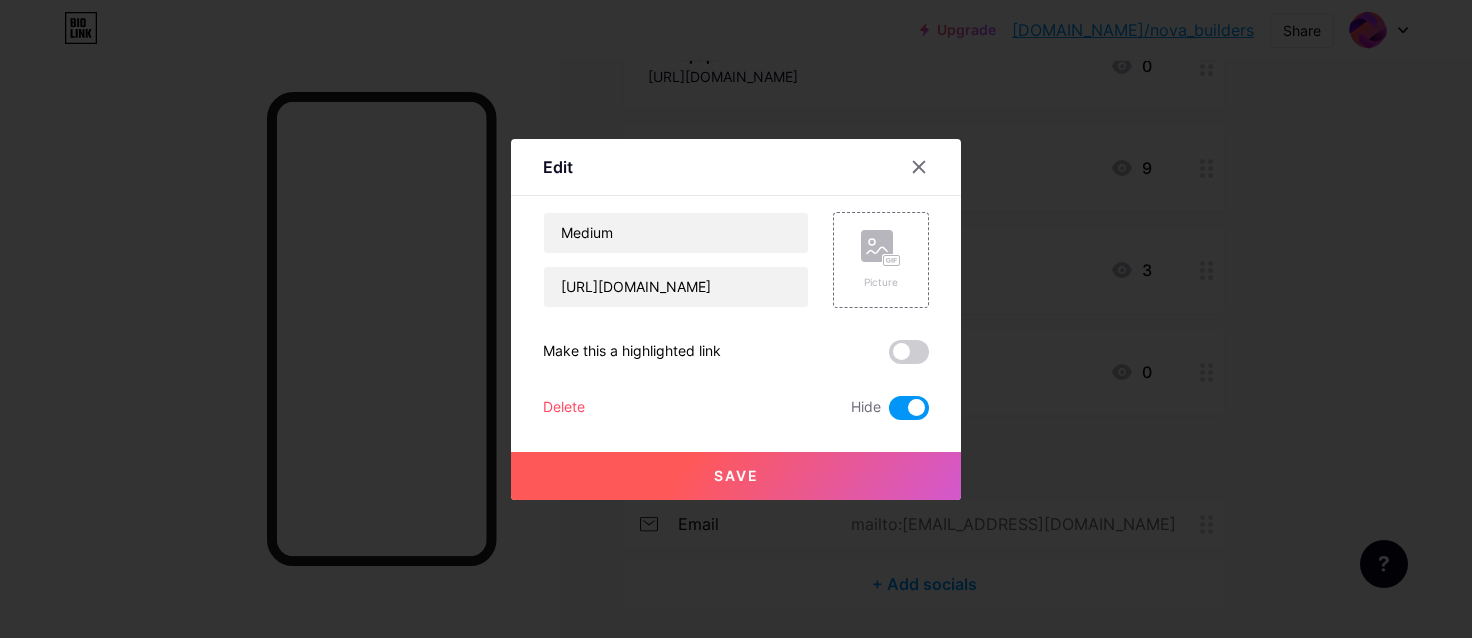 click on "Save" at bounding box center (736, 476) 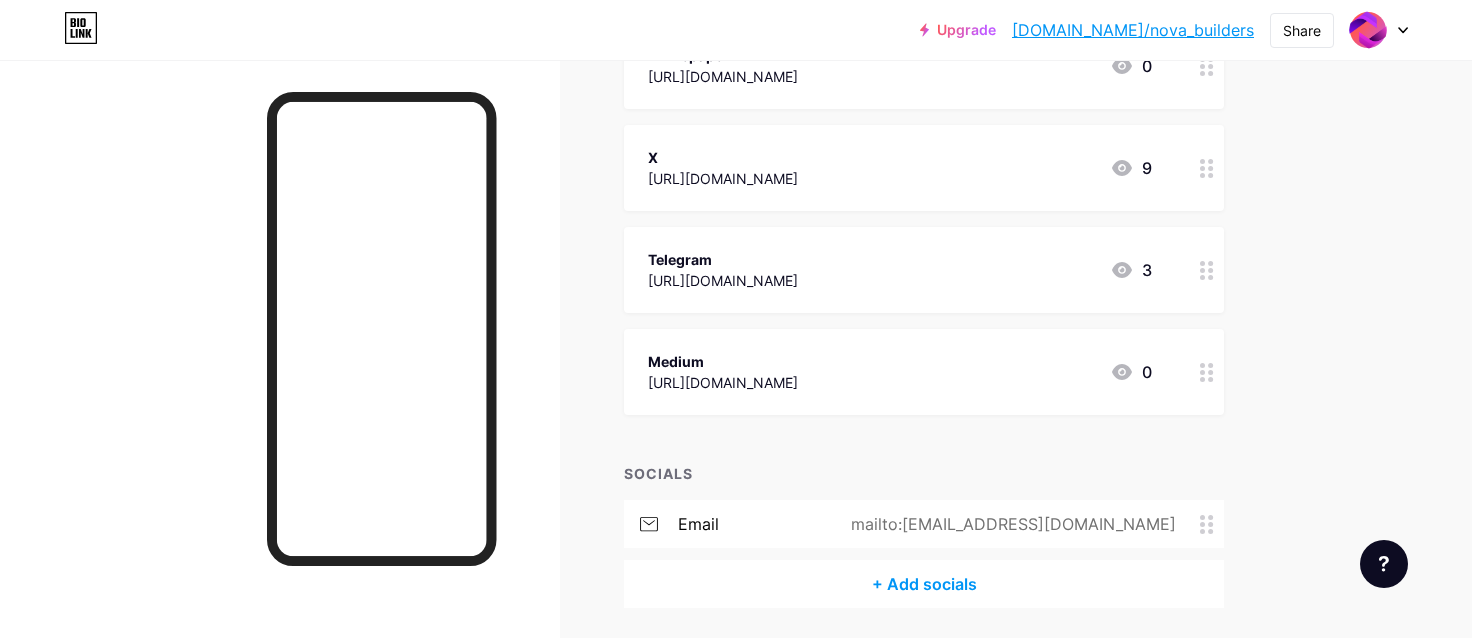 click on "Links
Posts
Design
Subscribers
NEW
Stats
Settings       + ADD LINK     + ADD EMBED
+ Add header
Website
https://buildwithnova.info
5
App
https://app.buildwithnova.info
0
Whitepaper
https://nova-ai-builder.gitbook.io/nova-builders-docs
0
X
https://x.com/nova_builders
9
Telegram
https://t.me/nova_builders
3
Medium
https://medium.com/@nova_builders
0
SOCIALS
email                 + Add socials" at bounding box center [654, 136] 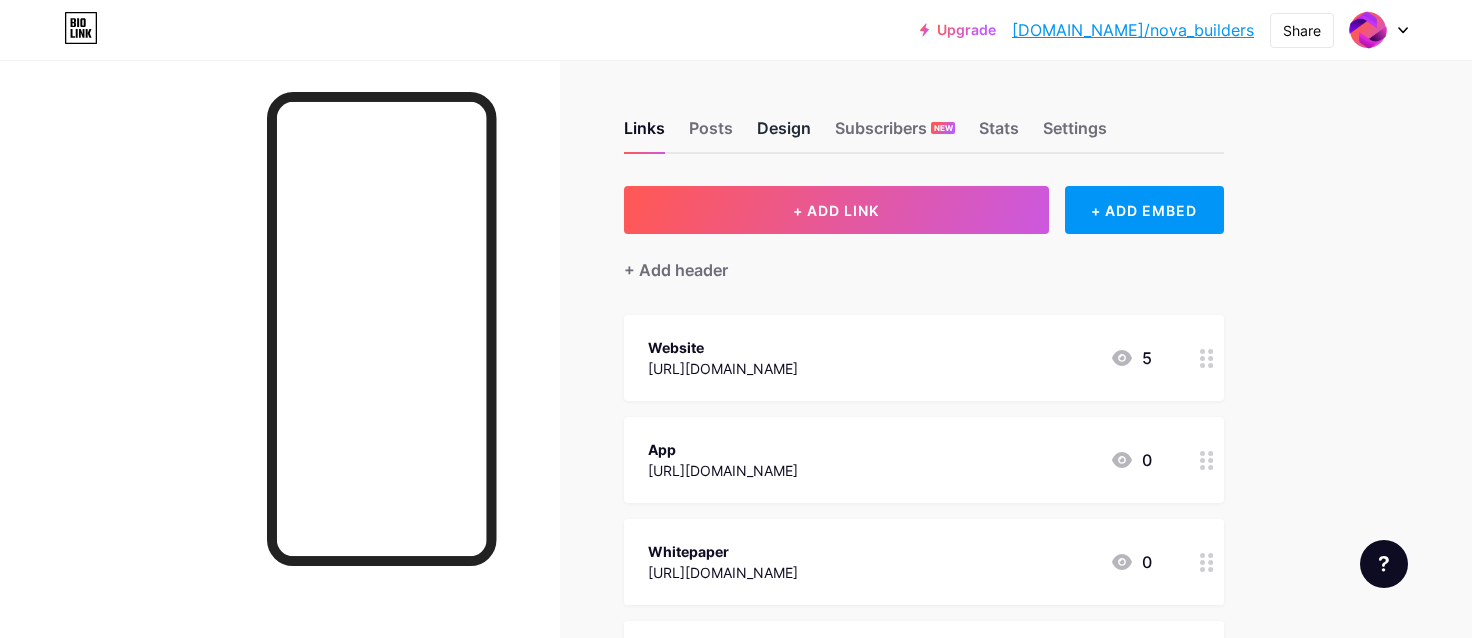 click on "Design" at bounding box center (784, 134) 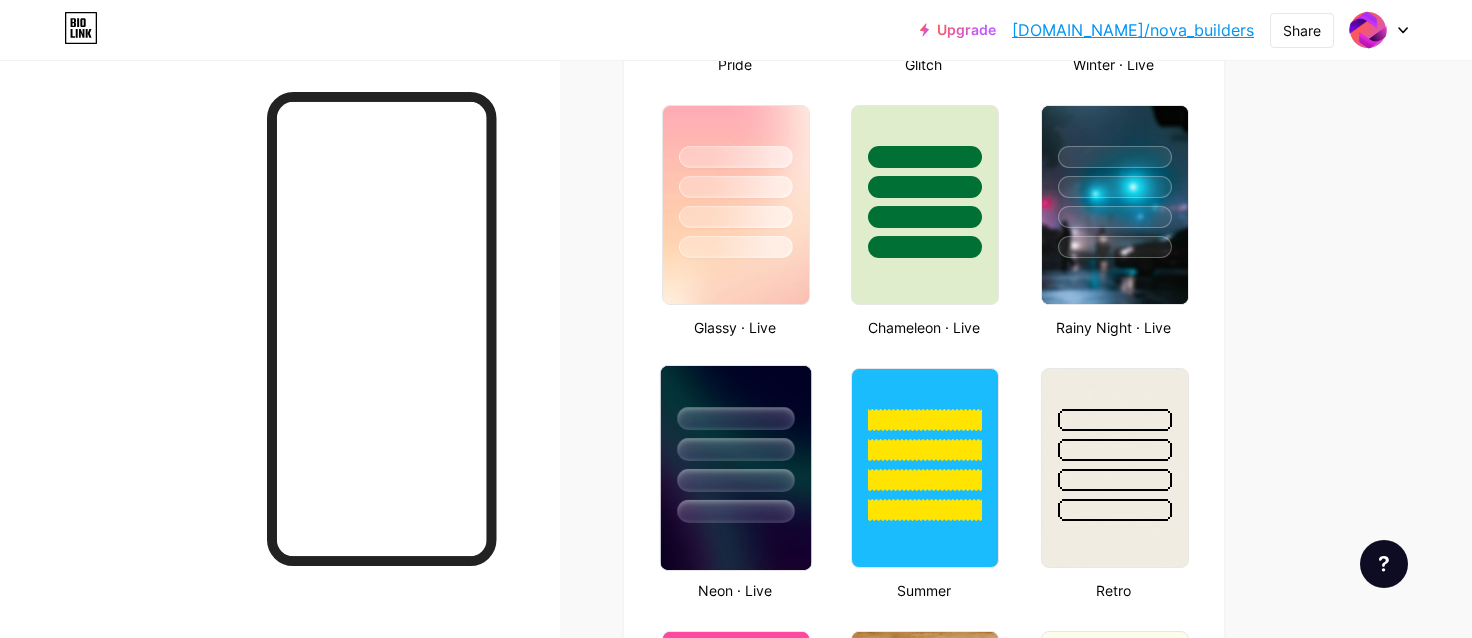 scroll, scrollTop: 1023, scrollLeft: 0, axis: vertical 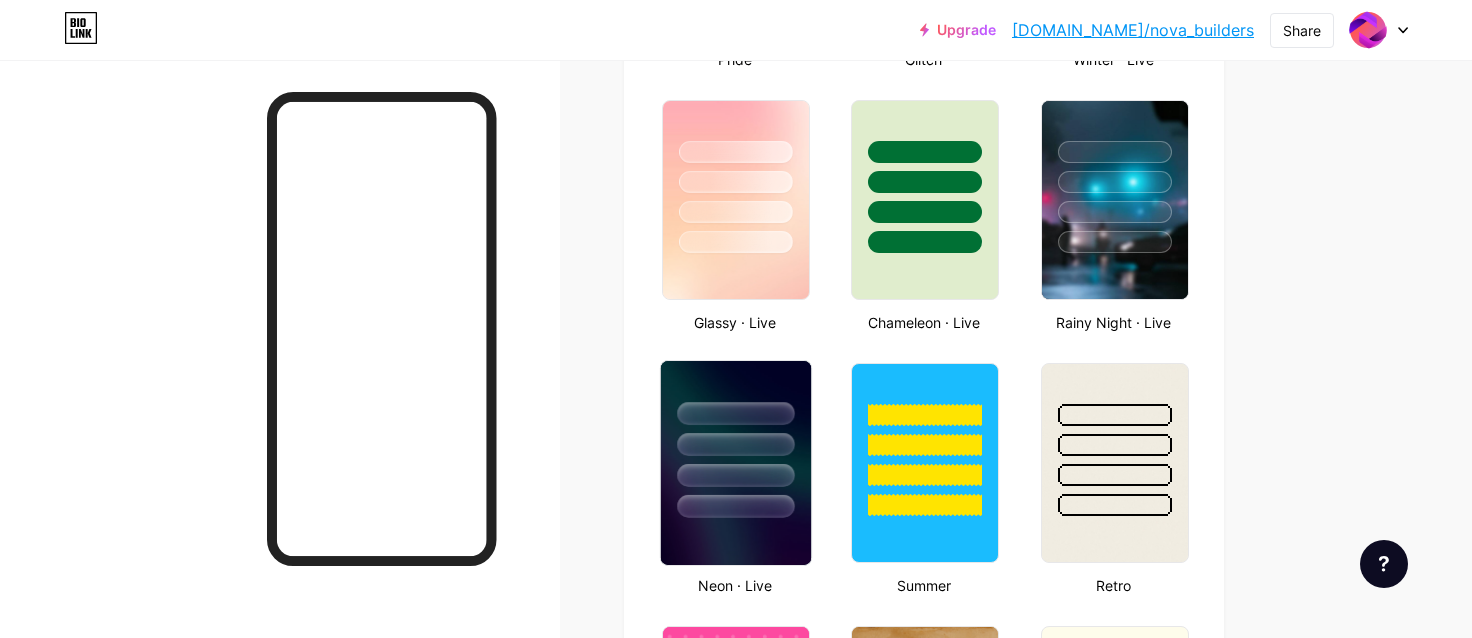 click at bounding box center [736, 463] 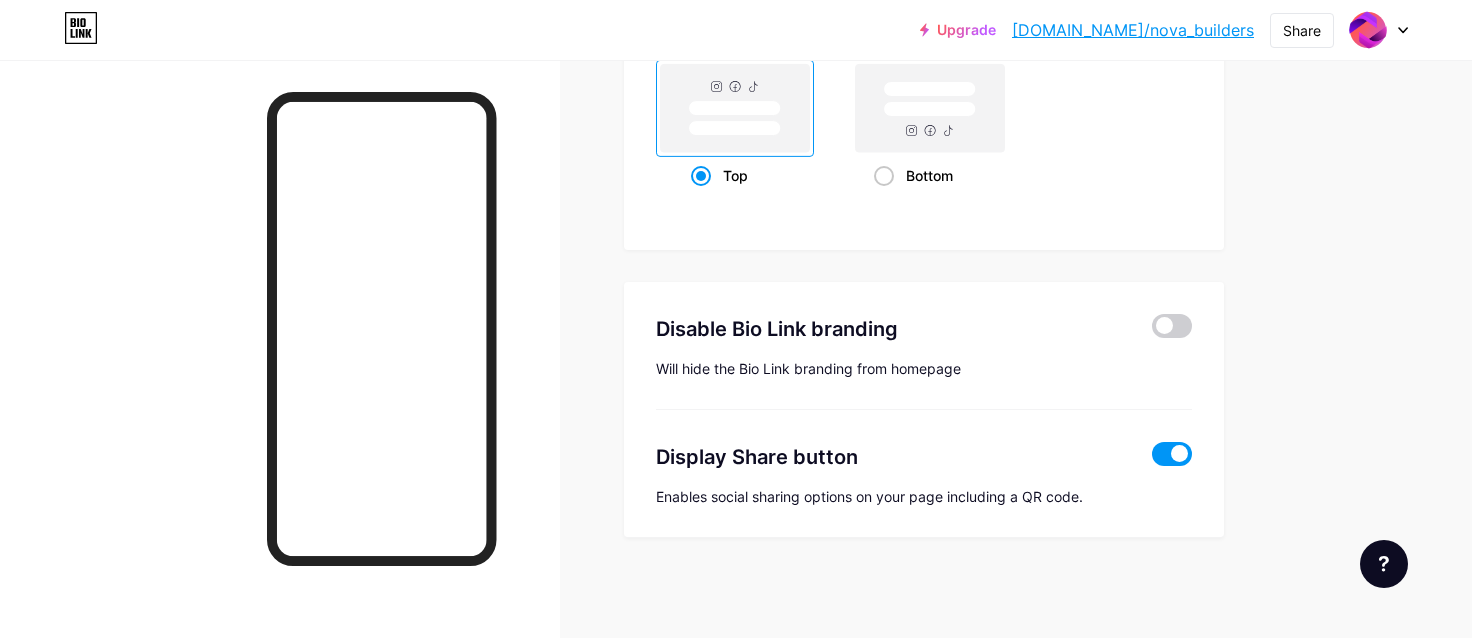 scroll, scrollTop: 2734, scrollLeft: 0, axis: vertical 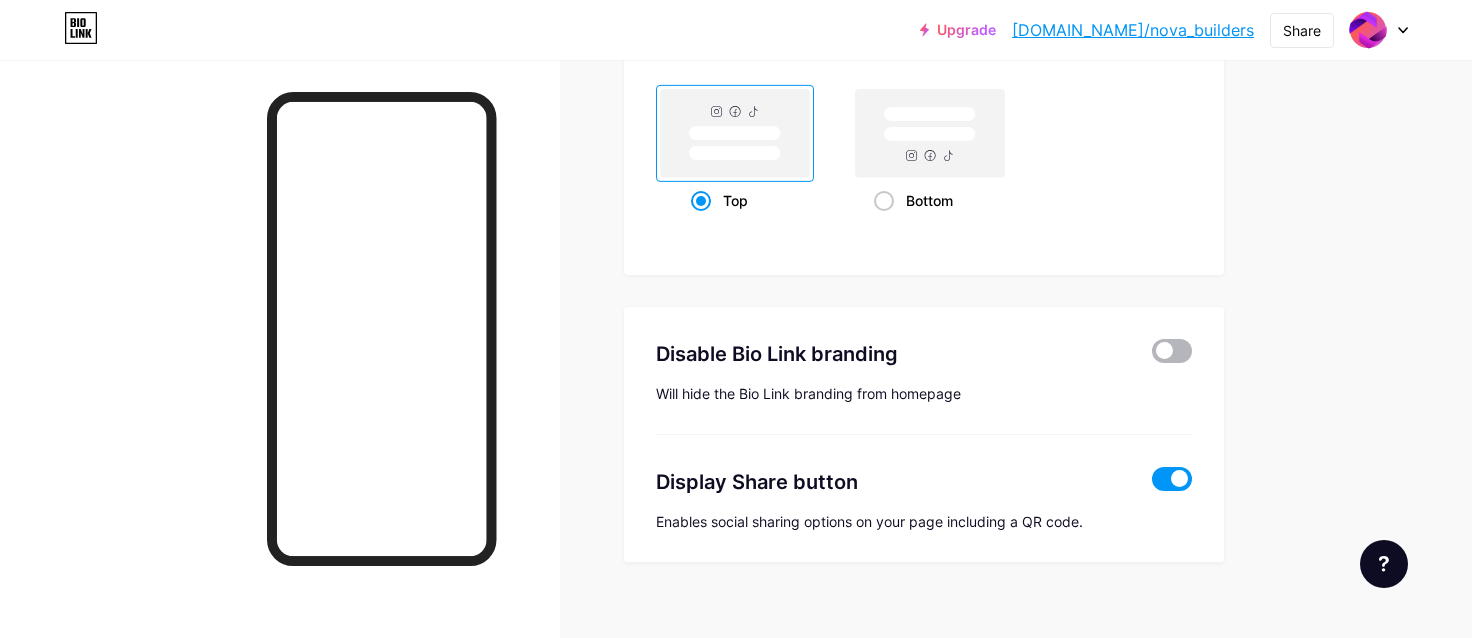 click at bounding box center (1172, 351) 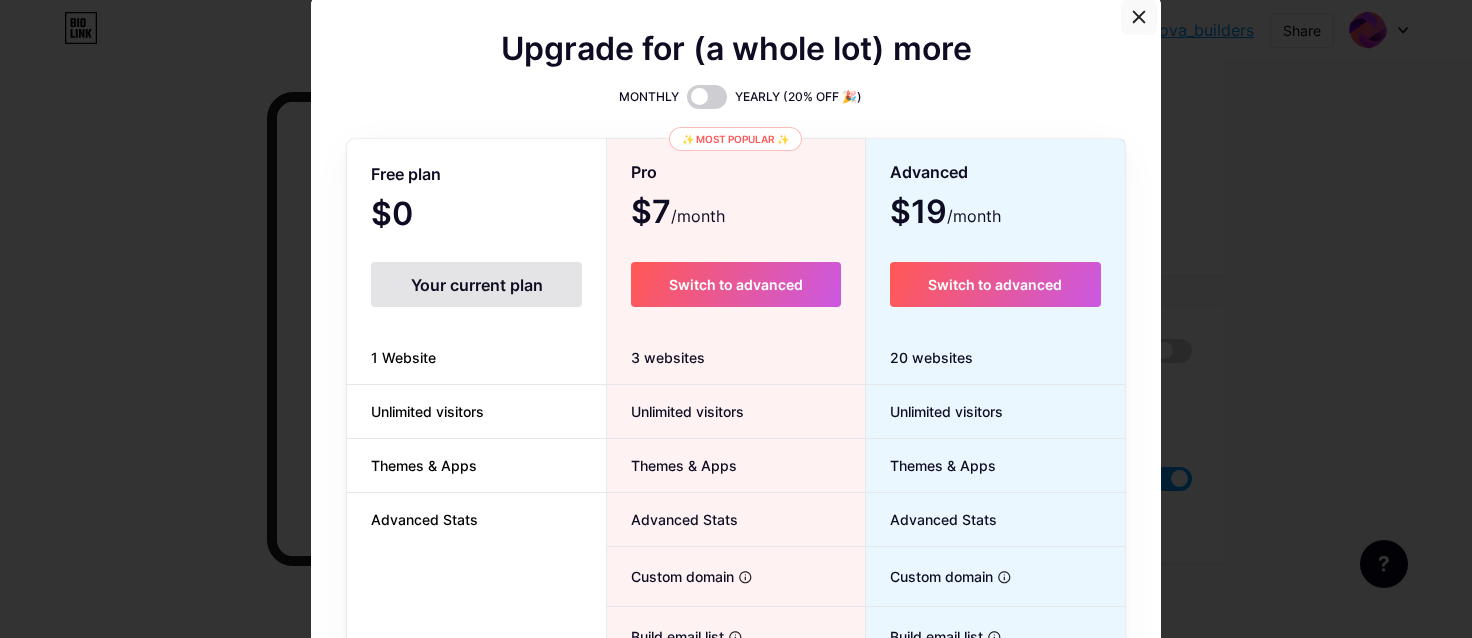 click 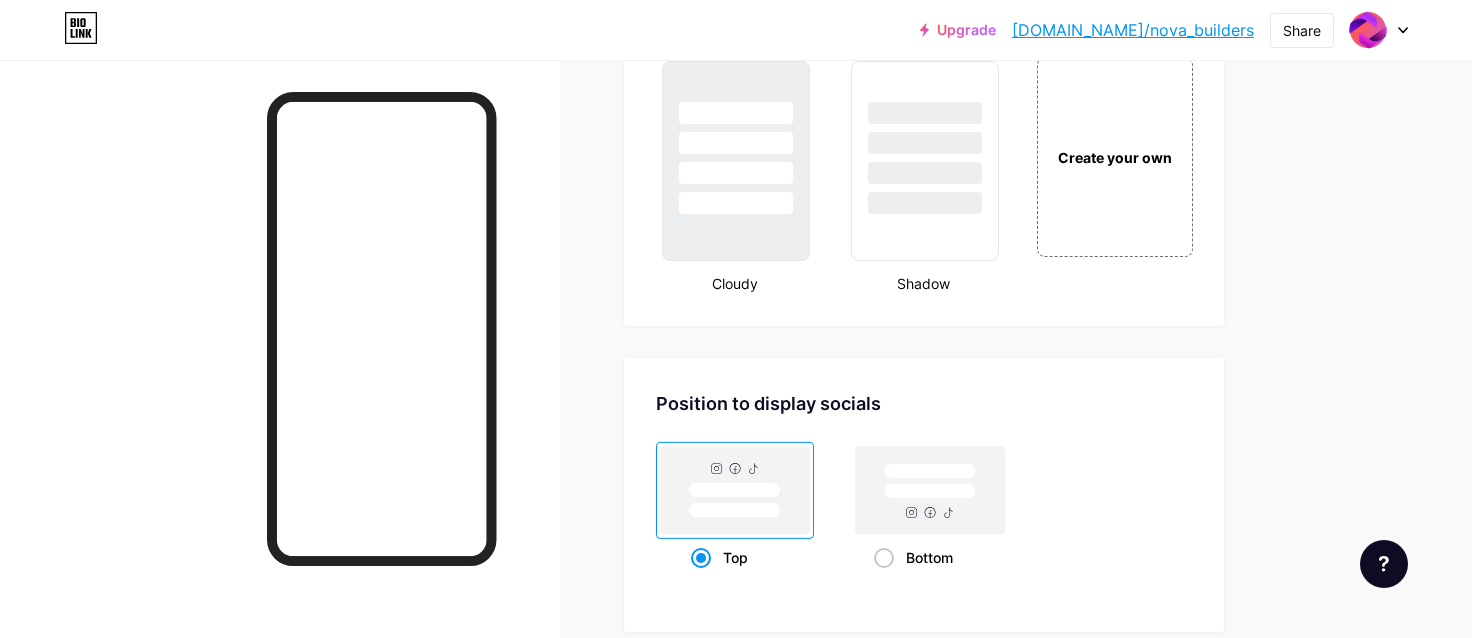 scroll, scrollTop: 2372, scrollLeft: 0, axis: vertical 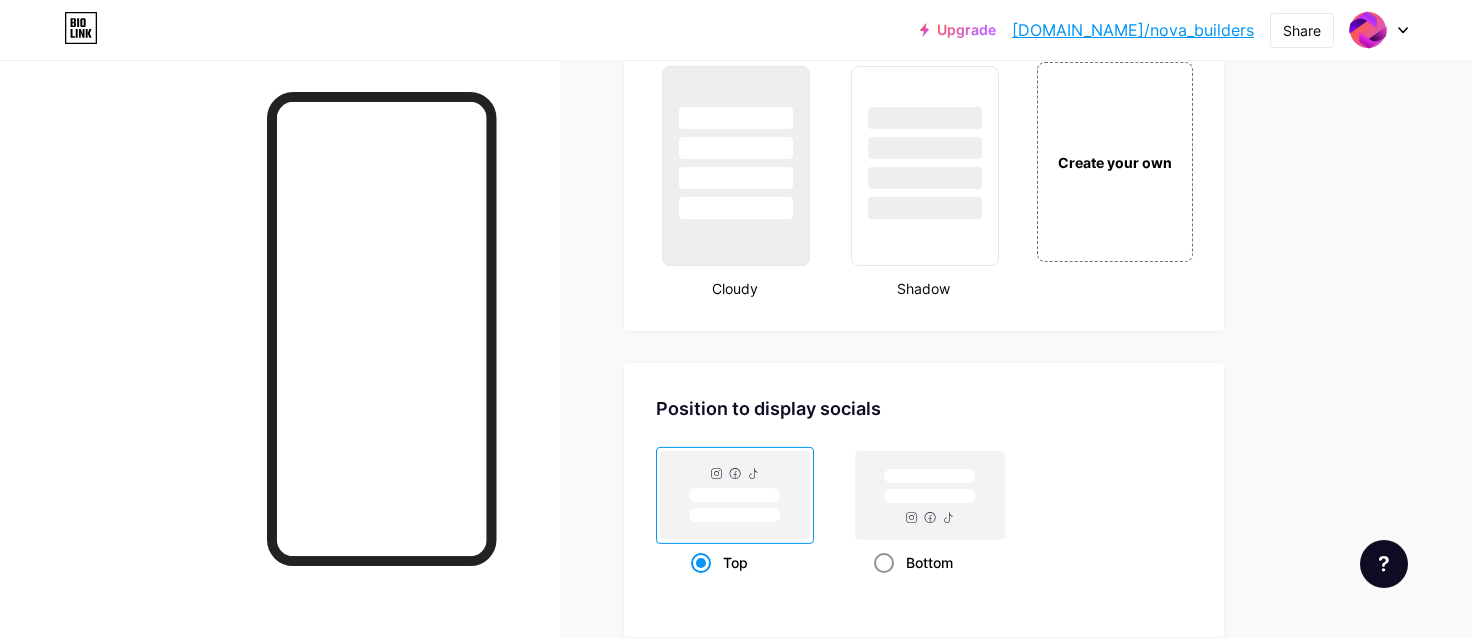 click on "Bottom" at bounding box center [929, 562] 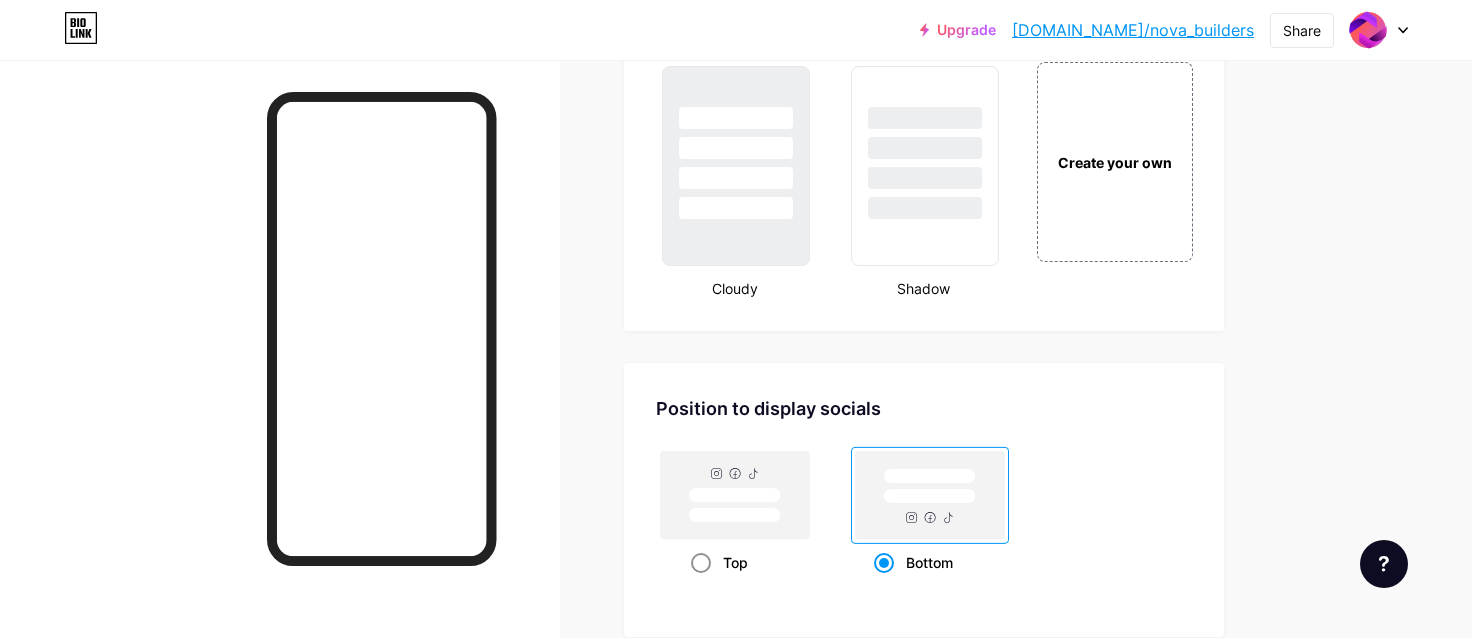 click on "Top" at bounding box center (735, 562) 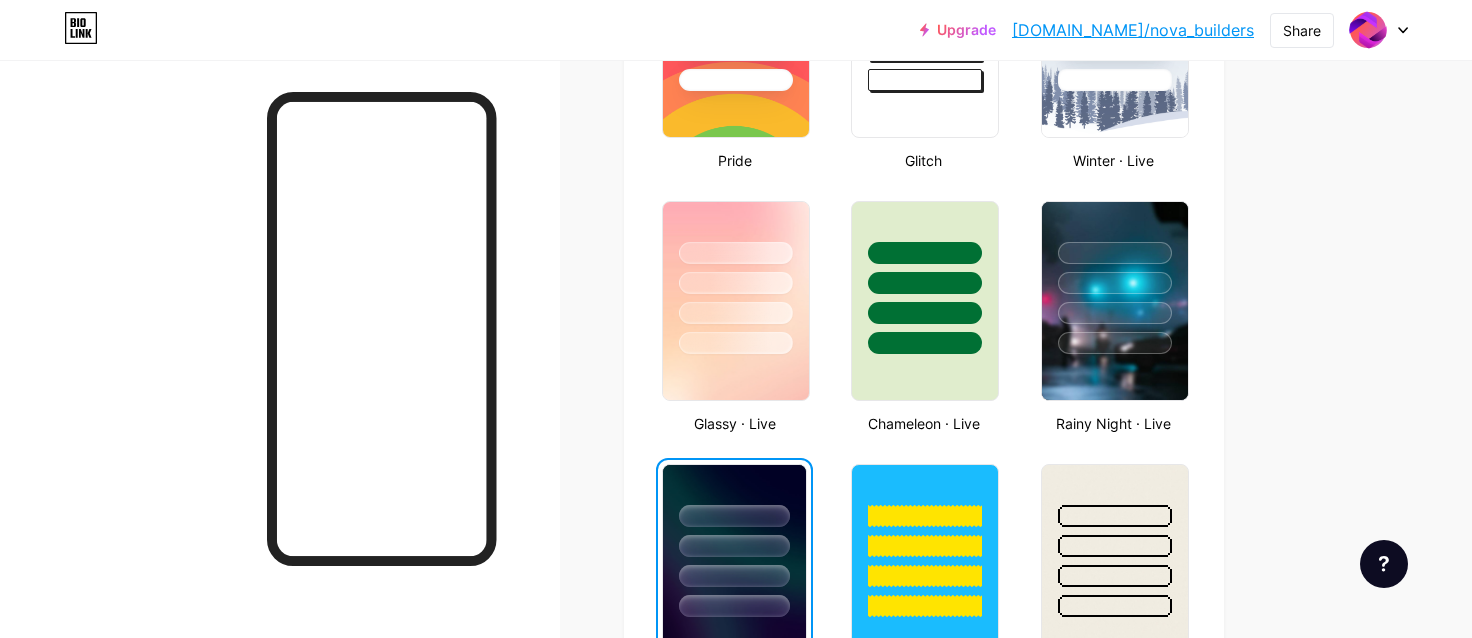 scroll, scrollTop: 876, scrollLeft: 0, axis: vertical 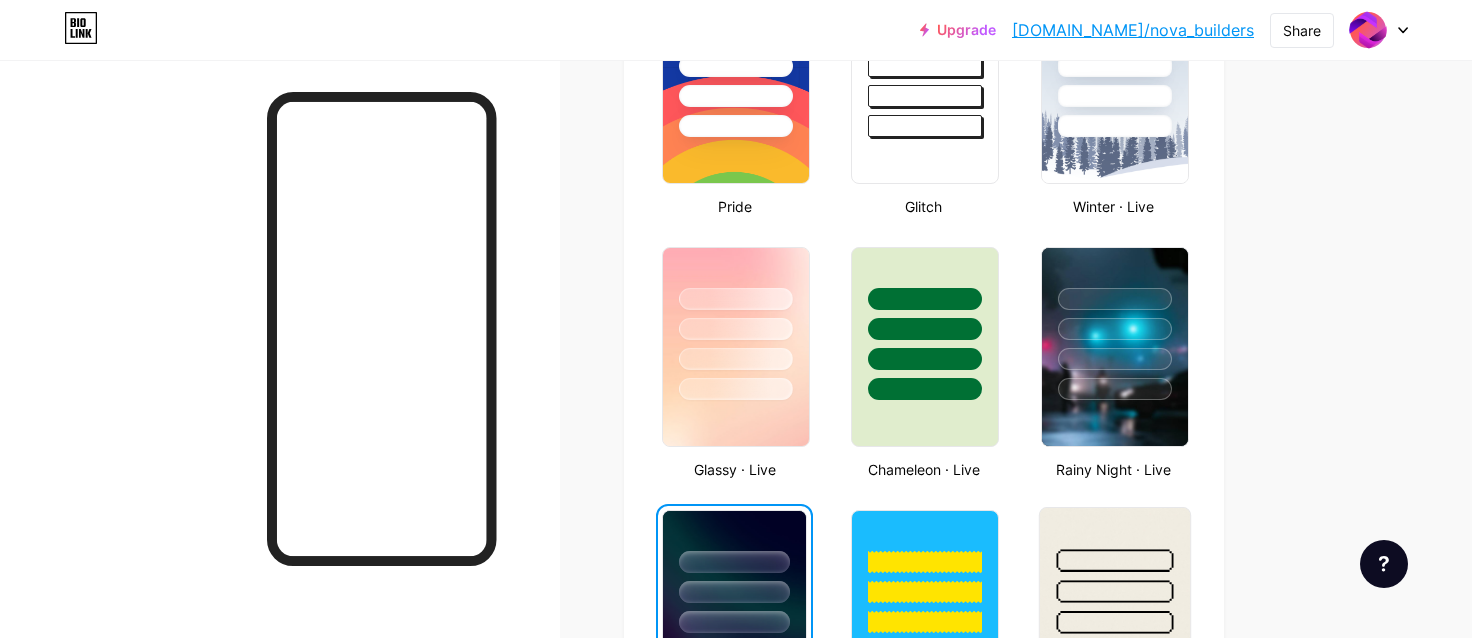 click at bounding box center (1114, 560) 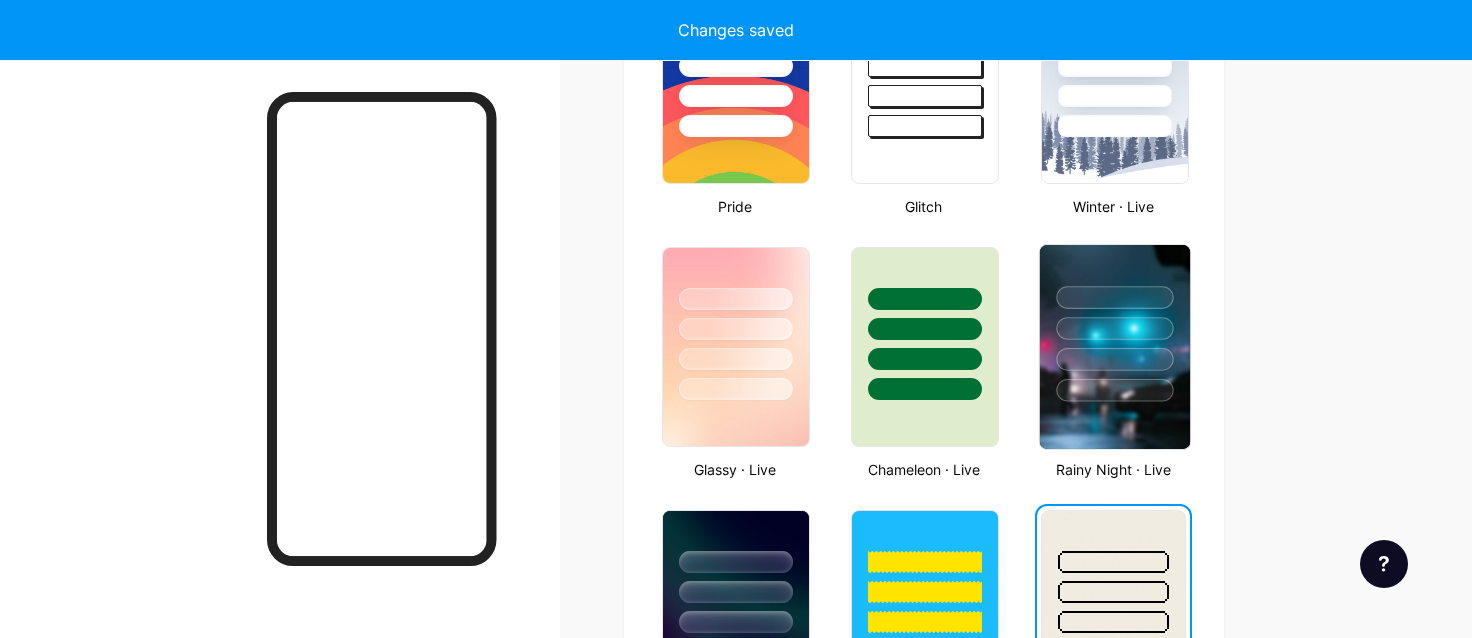 click at bounding box center [1114, 323] 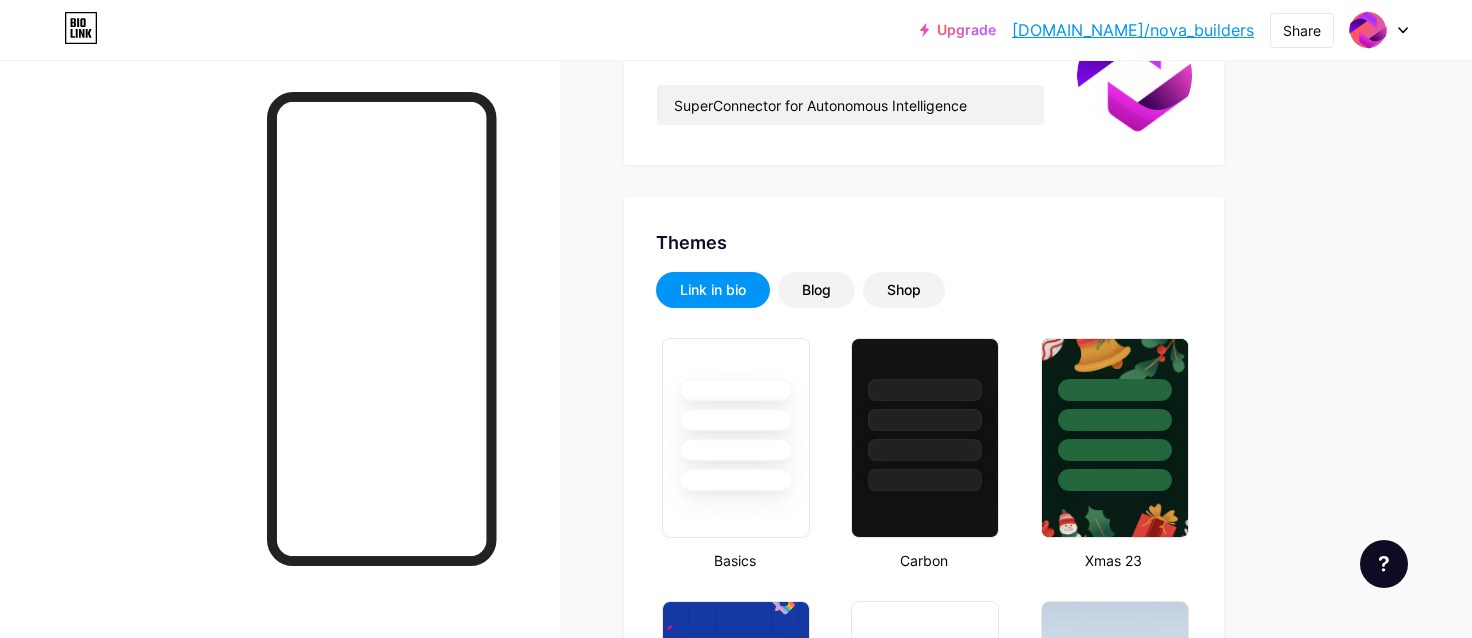 scroll, scrollTop: 530, scrollLeft: 0, axis: vertical 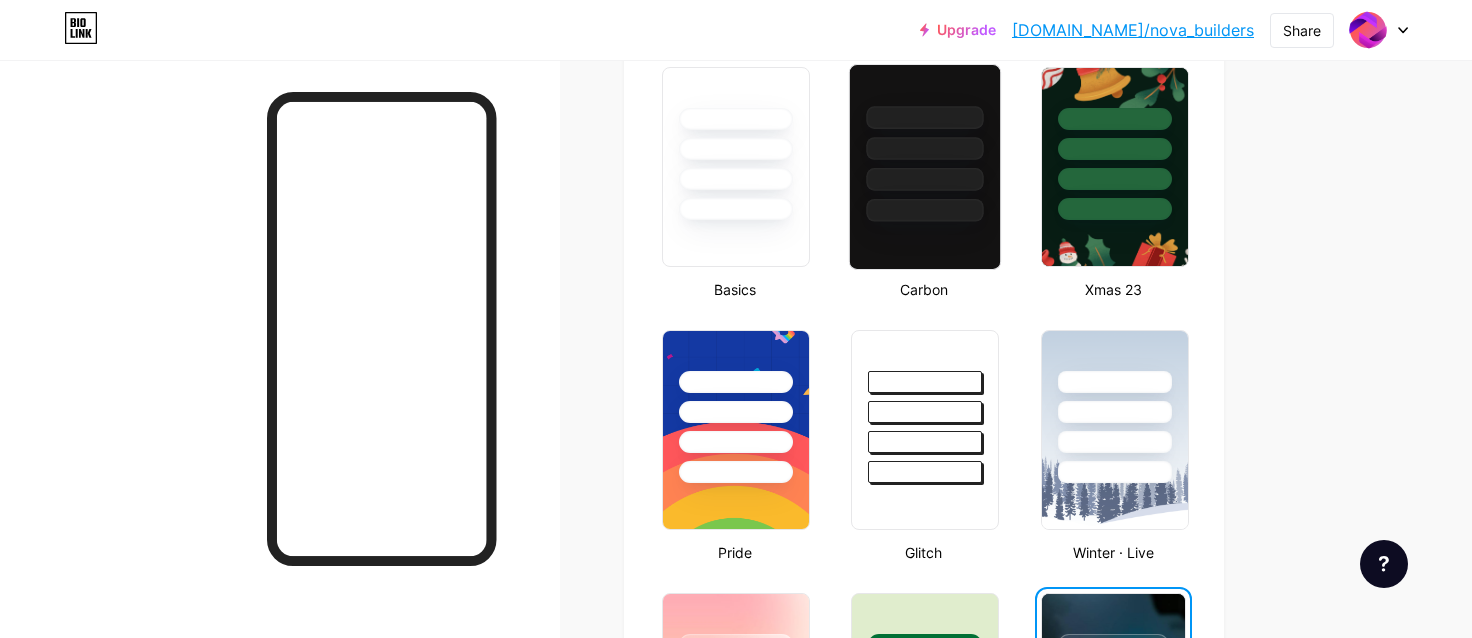 click at bounding box center (925, 210) 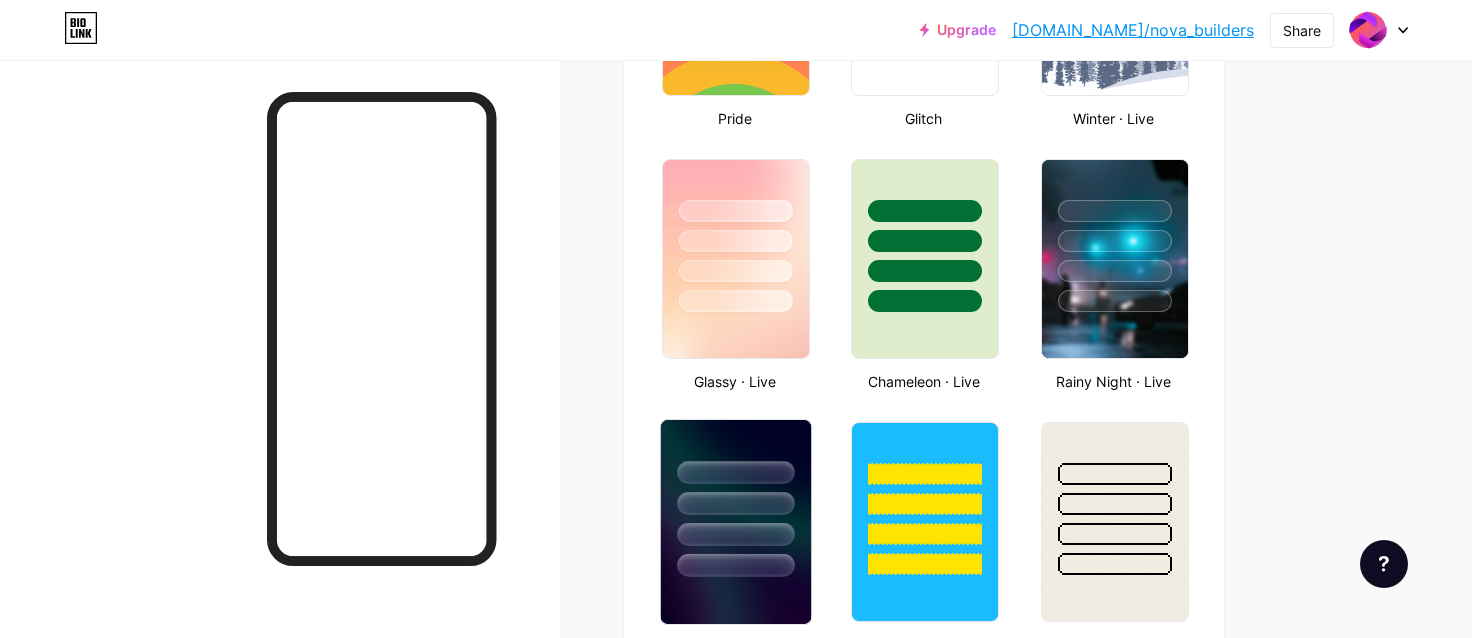 scroll, scrollTop: 978, scrollLeft: 0, axis: vertical 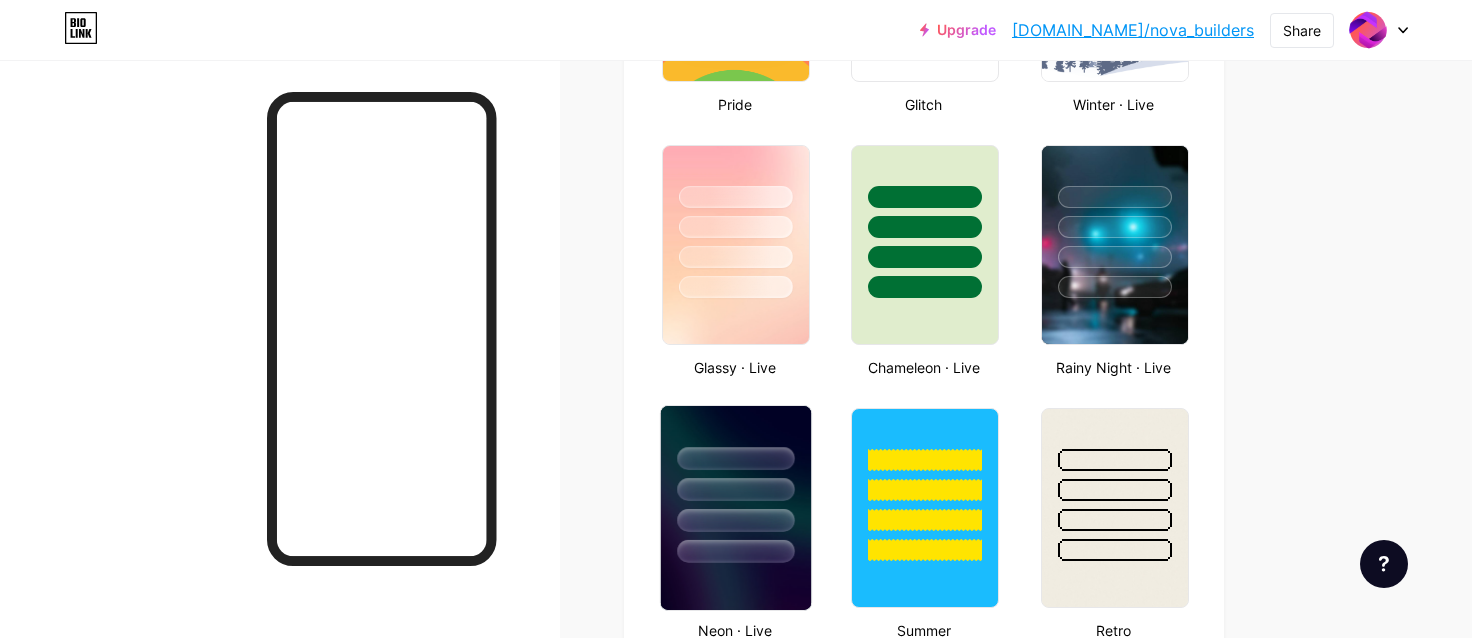 click at bounding box center [736, 484] 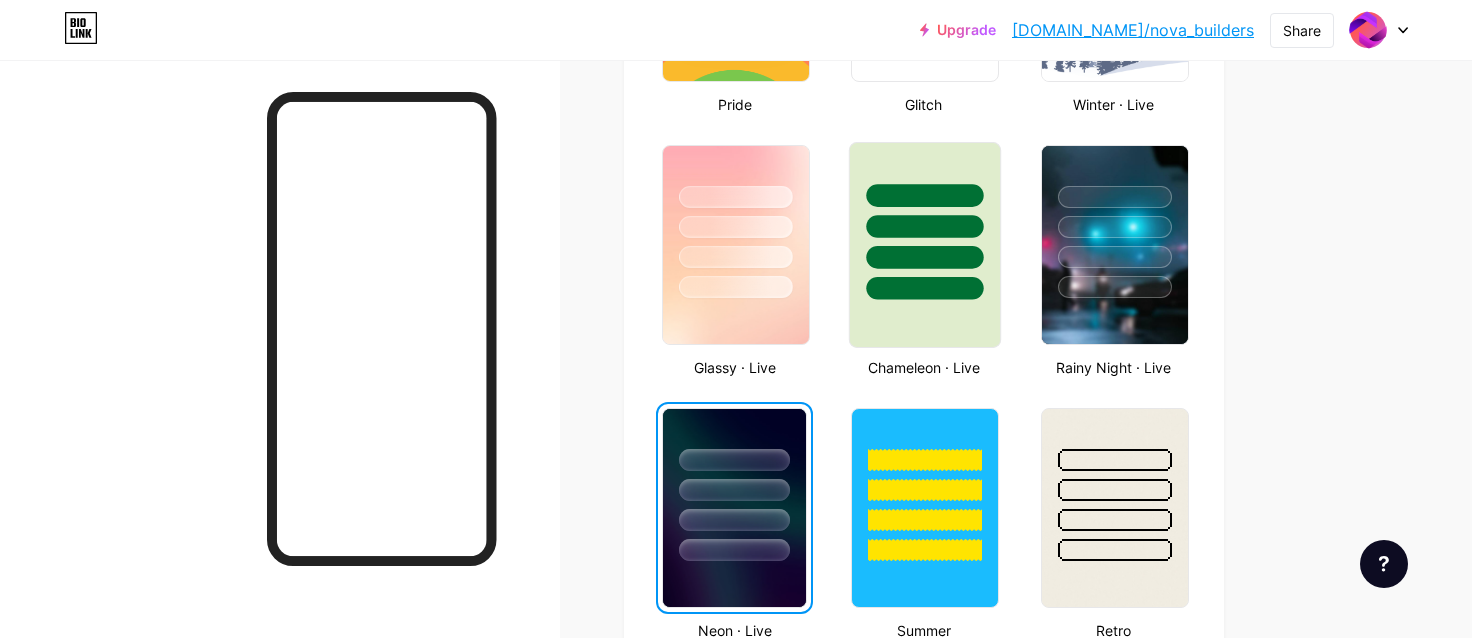 click at bounding box center [925, 245] 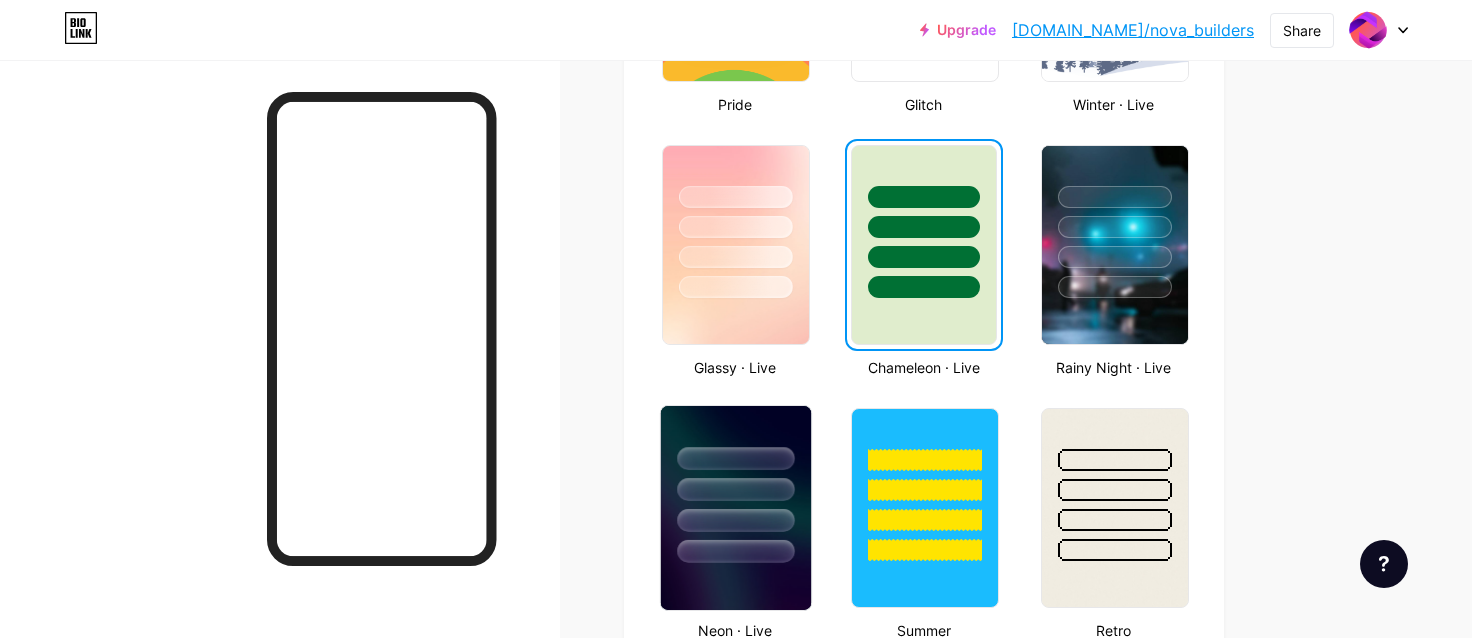 click at bounding box center [736, 484] 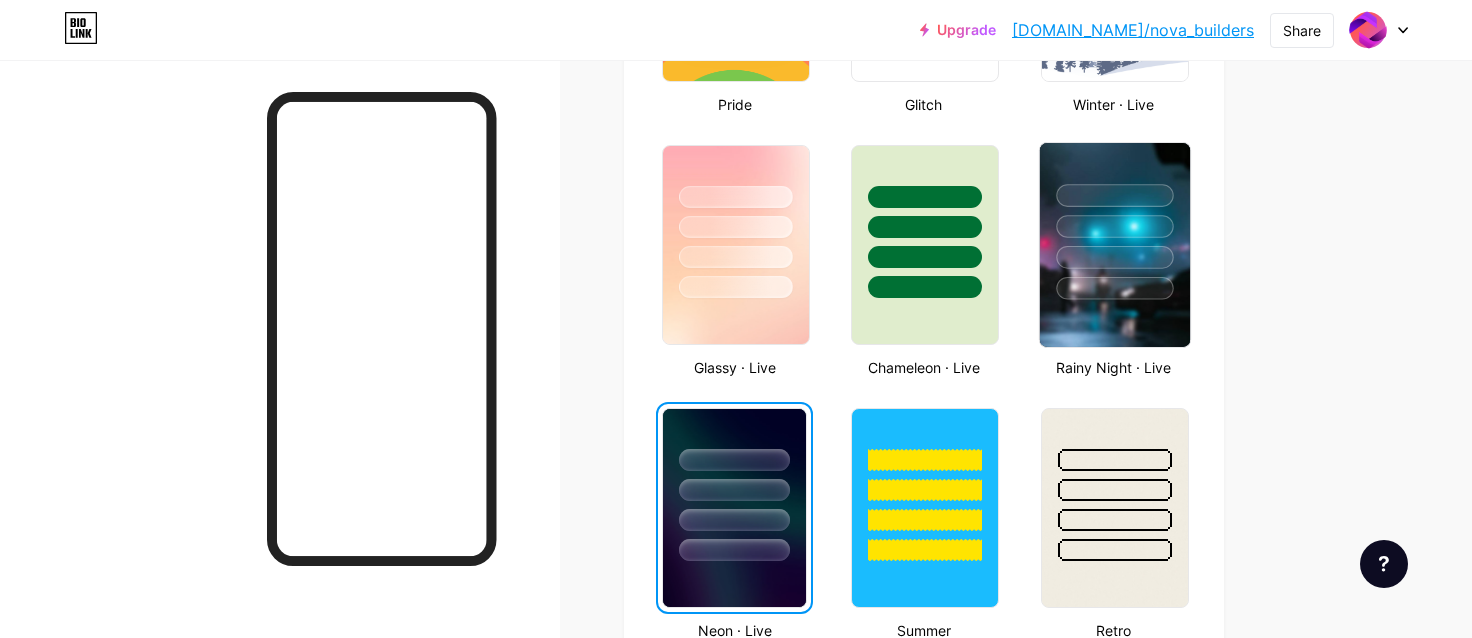 click at bounding box center [1114, 288] 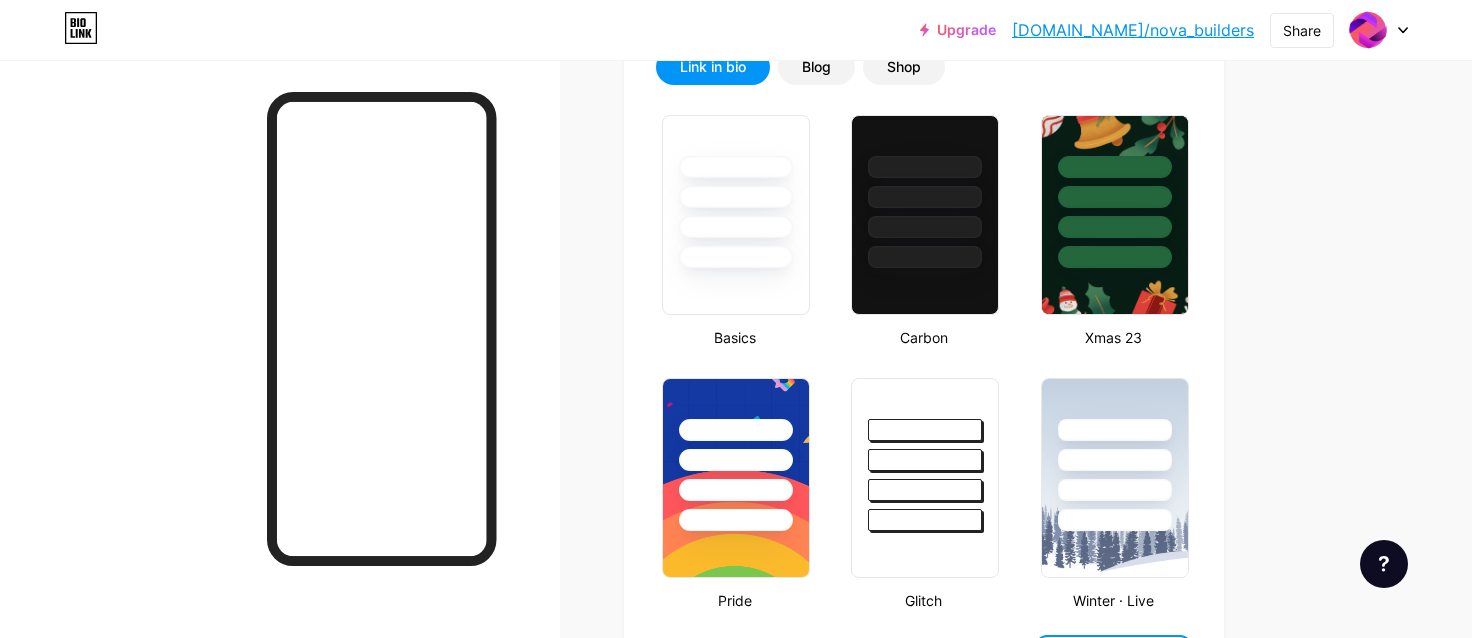 scroll, scrollTop: 478, scrollLeft: 0, axis: vertical 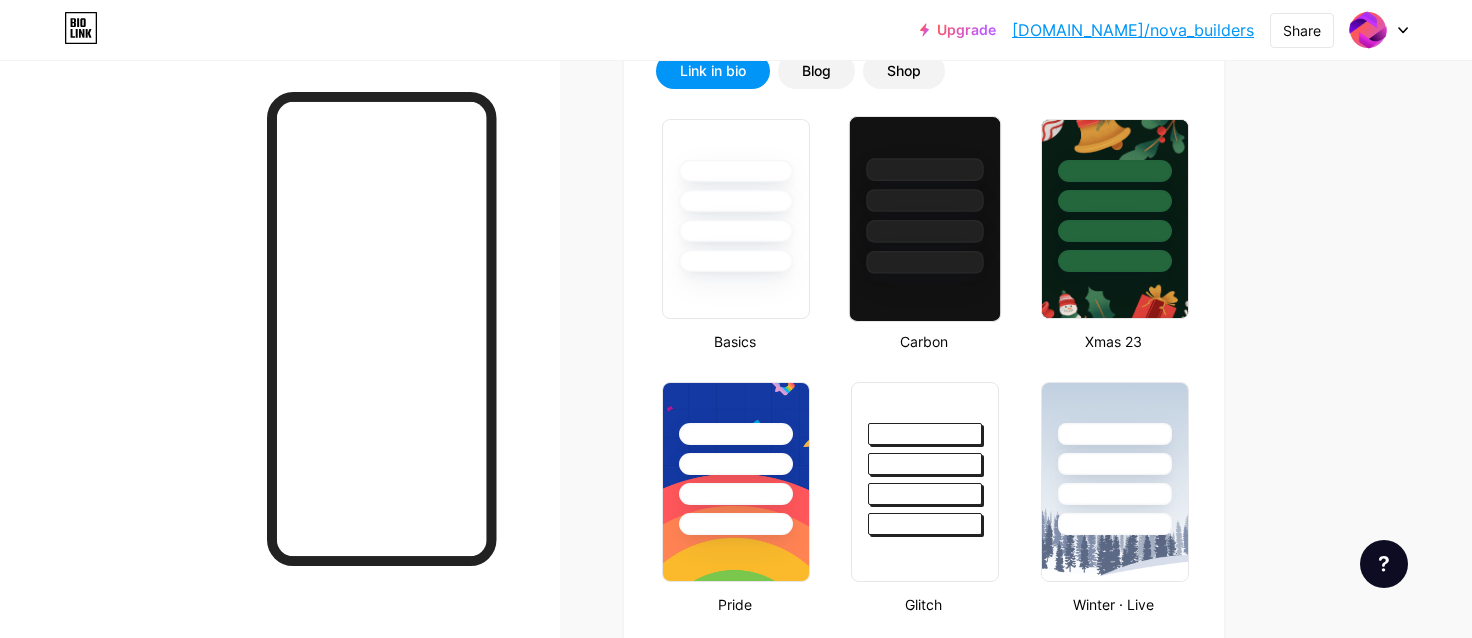 click at bounding box center [925, 195] 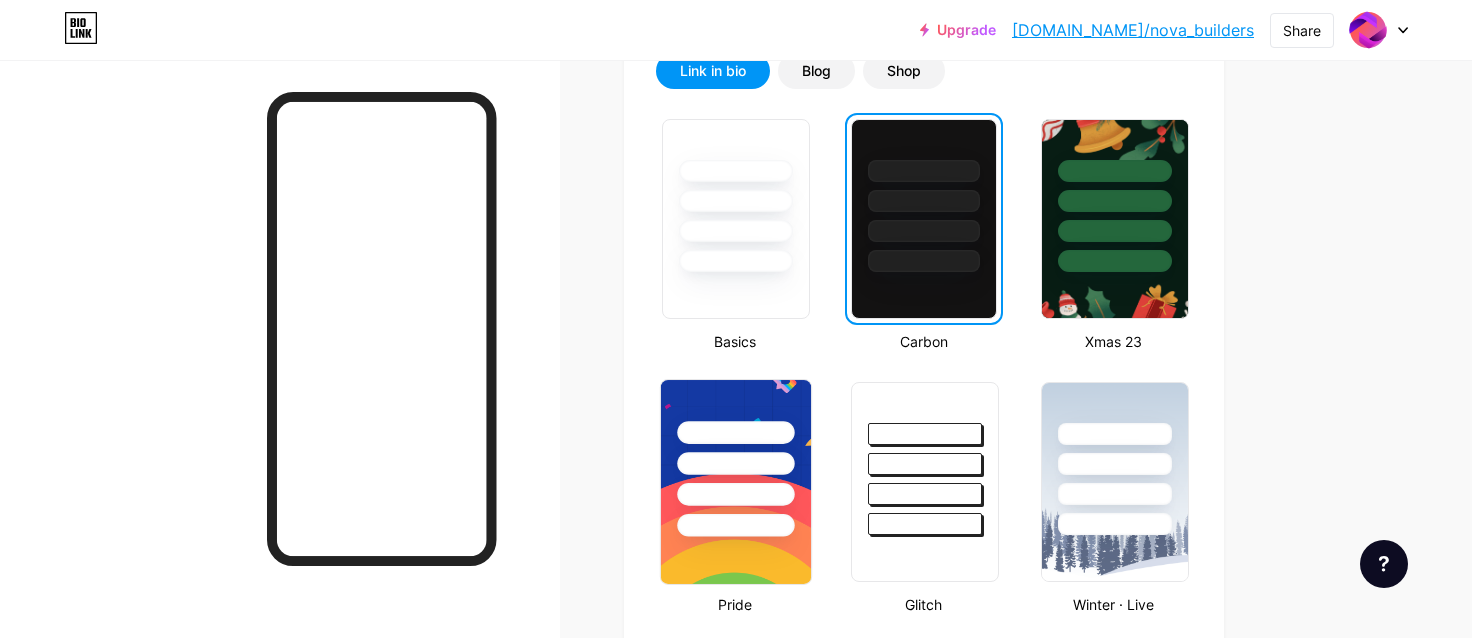 click at bounding box center (735, 463) 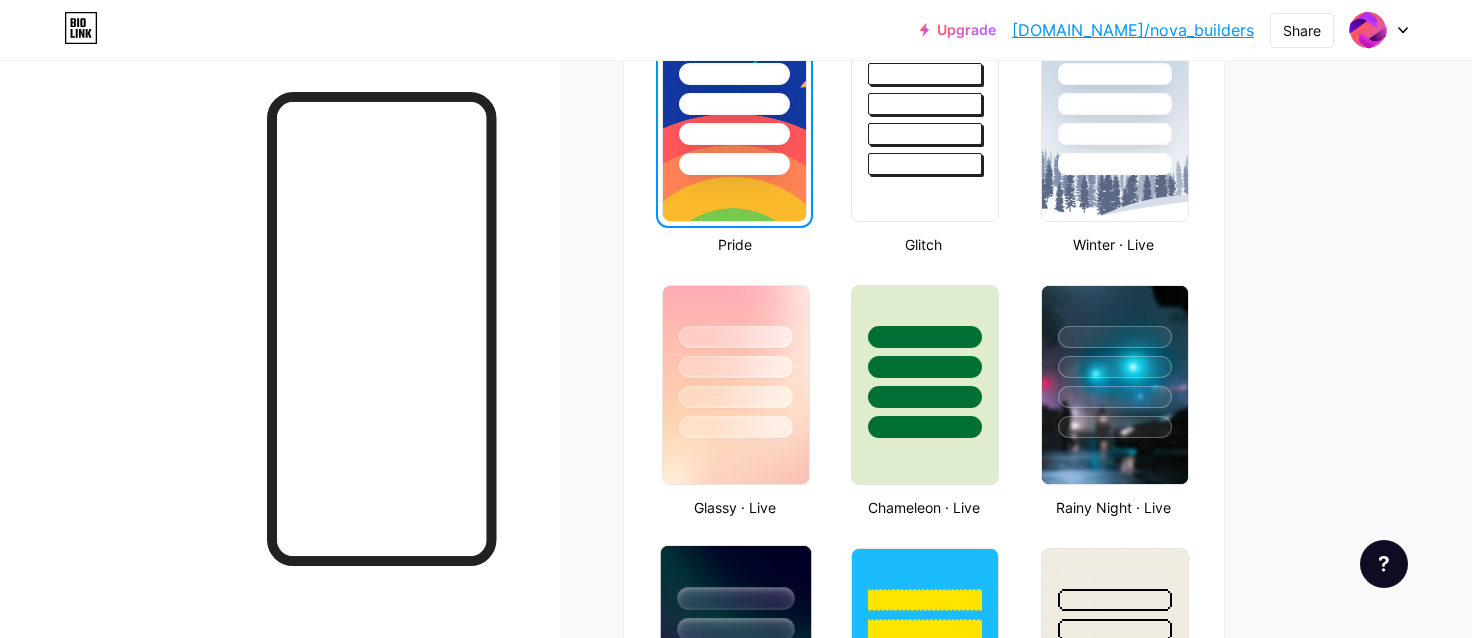 scroll, scrollTop: 848, scrollLeft: 0, axis: vertical 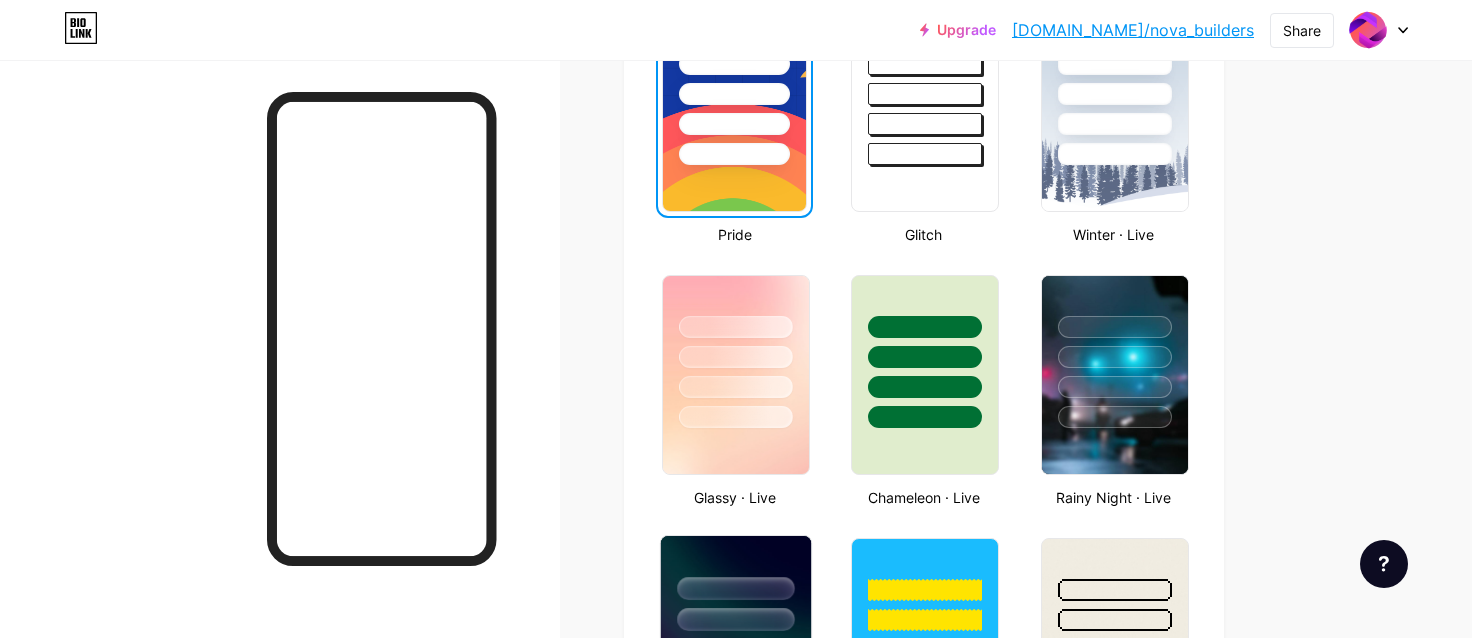 click at bounding box center [735, 588] 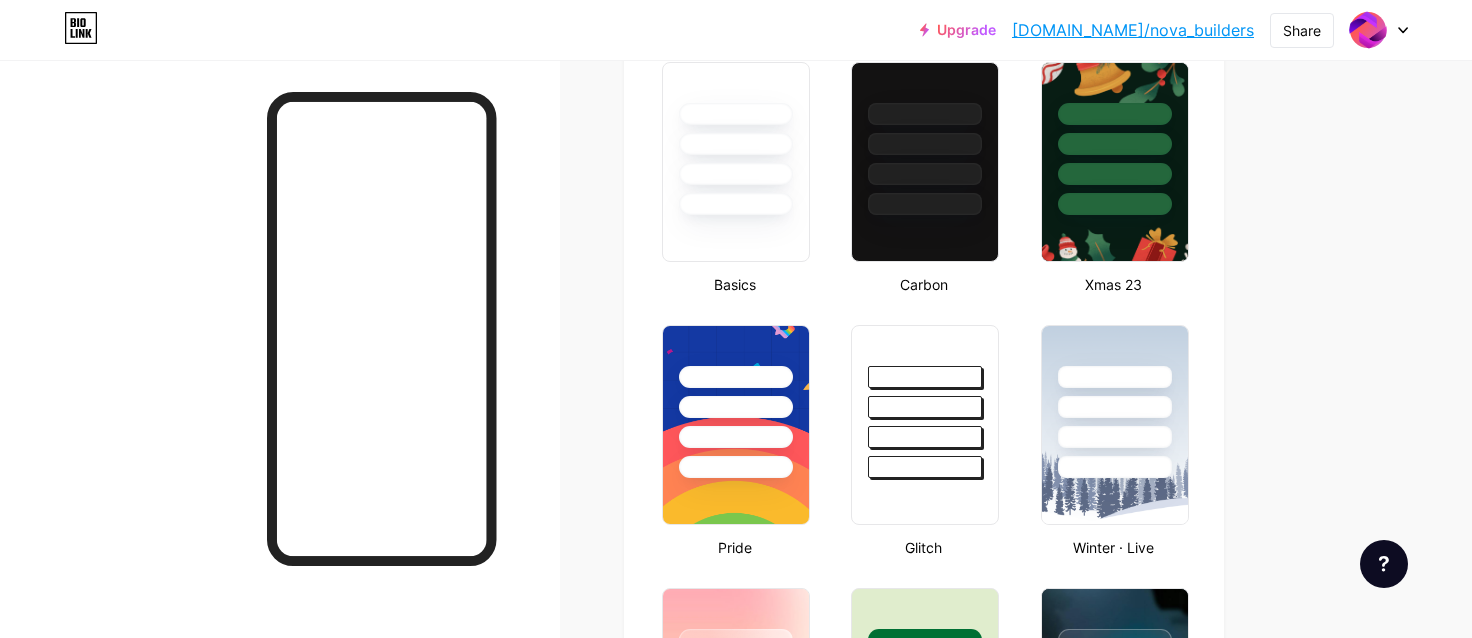 scroll, scrollTop: 534, scrollLeft: 0, axis: vertical 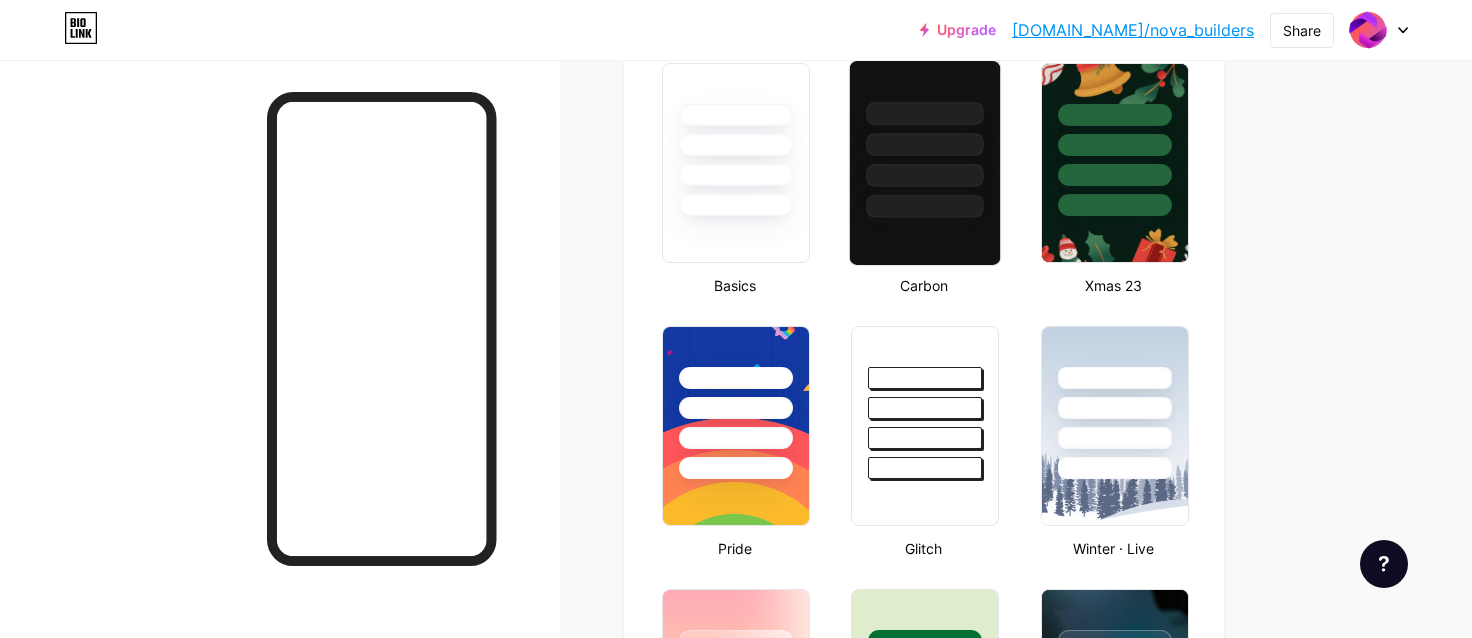 click at bounding box center [925, 144] 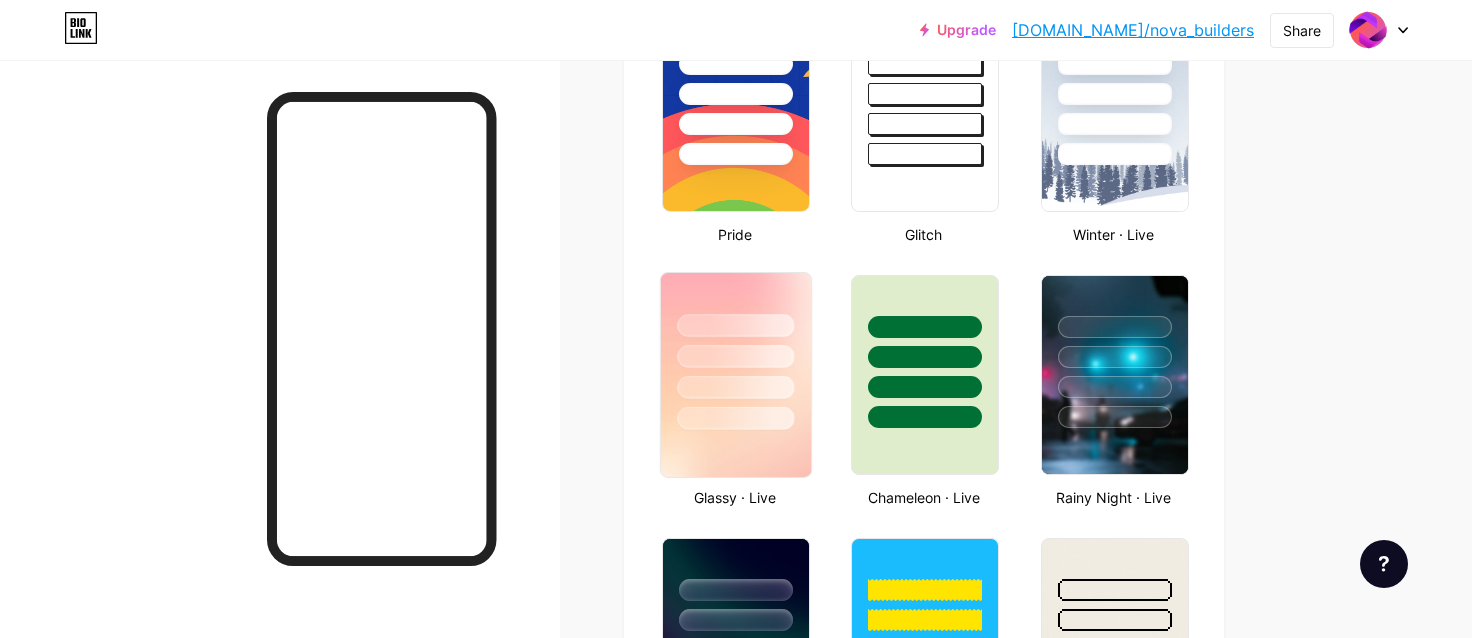 scroll, scrollTop: 884, scrollLeft: 0, axis: vertical 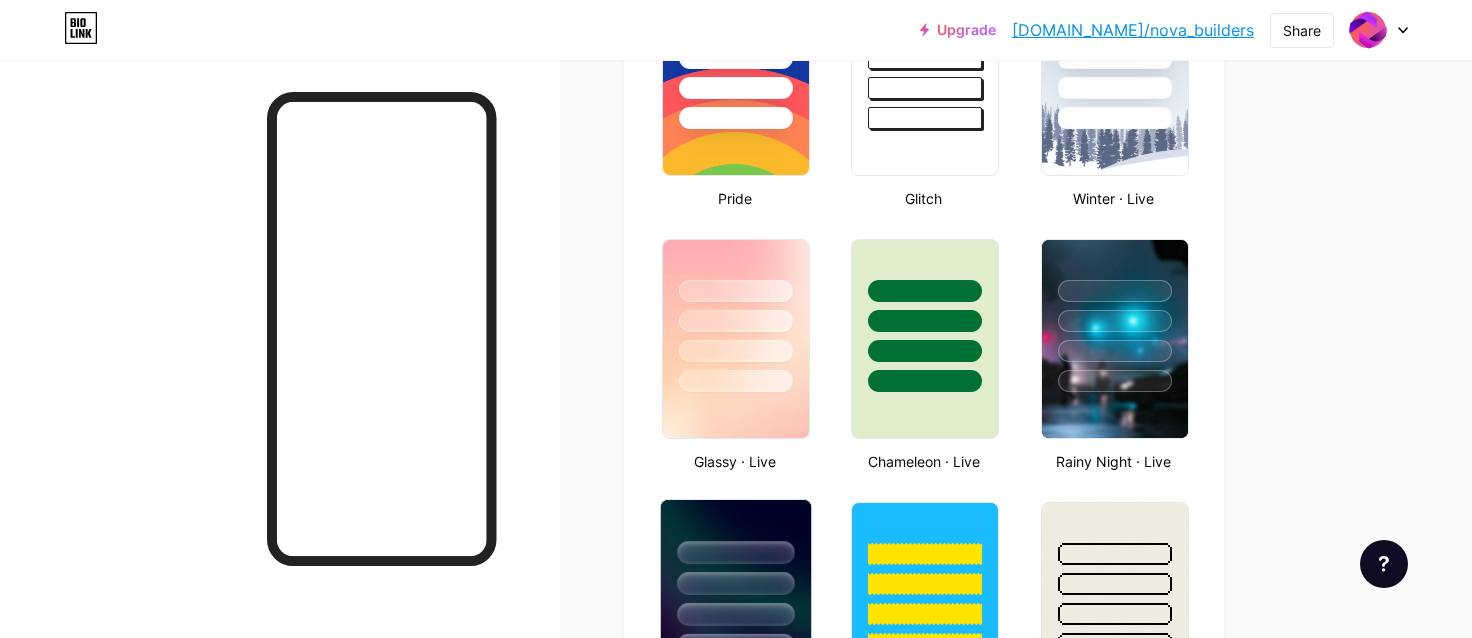 click at bounding box center (736, 578) 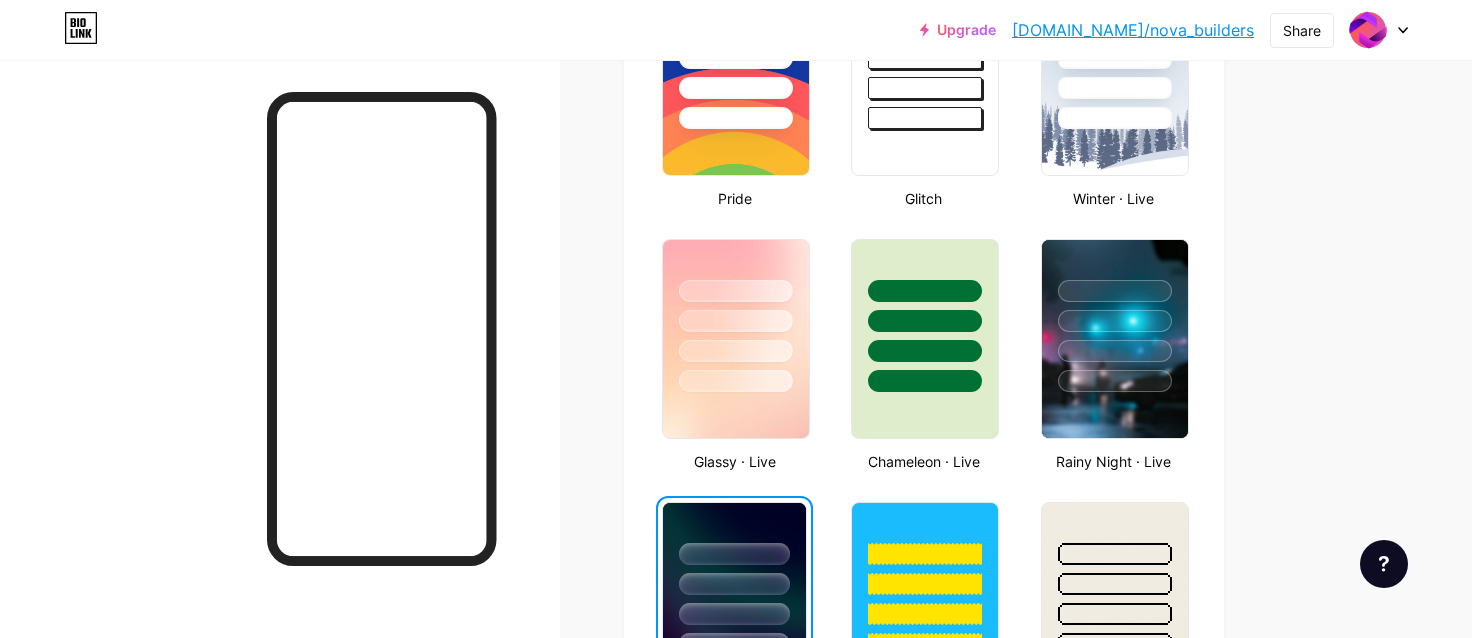 click on "bio.link/nova_builders" at bounding box center [1133, 30] 